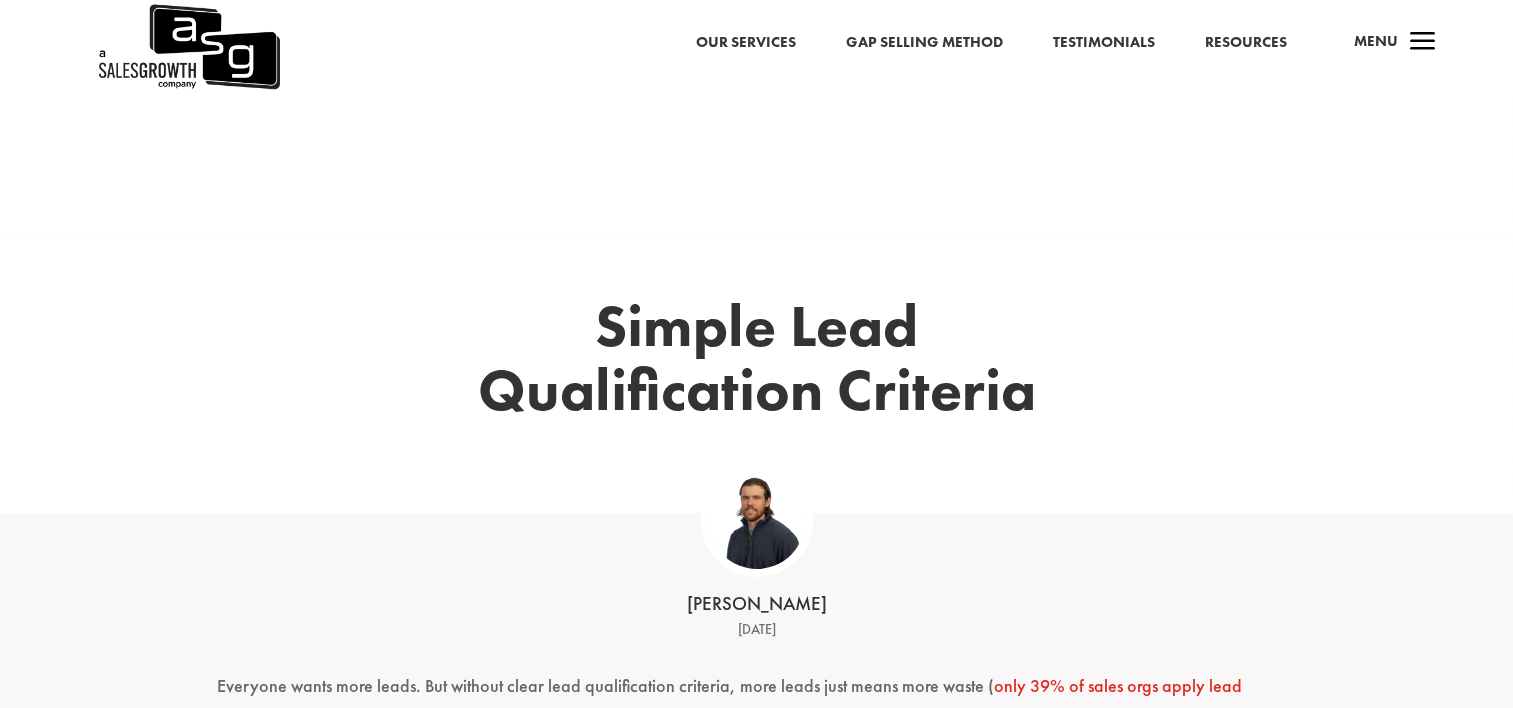 scroll, scrollTop: 0, scrollLeft: 0, axis: both 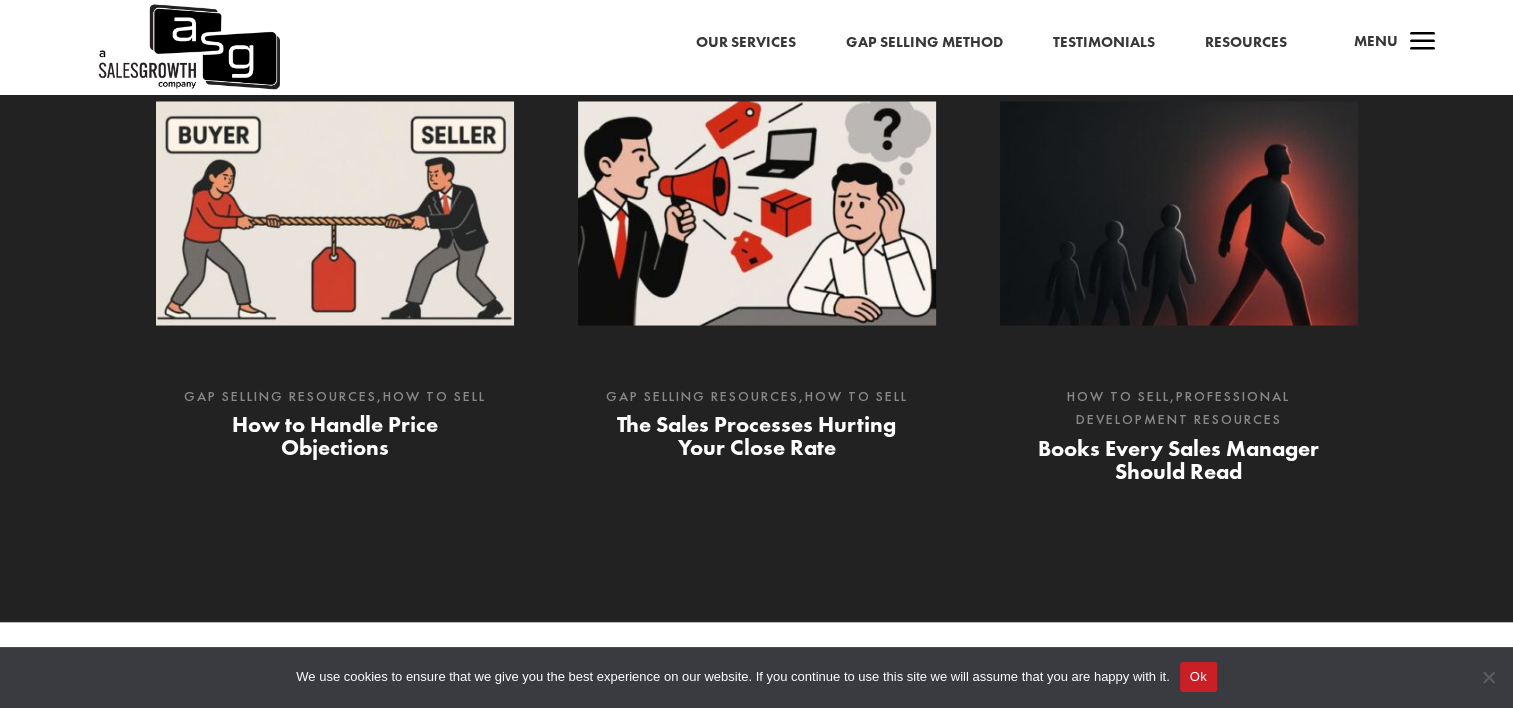 click on "Gap Selling Method" at bounding box center (924, 43) 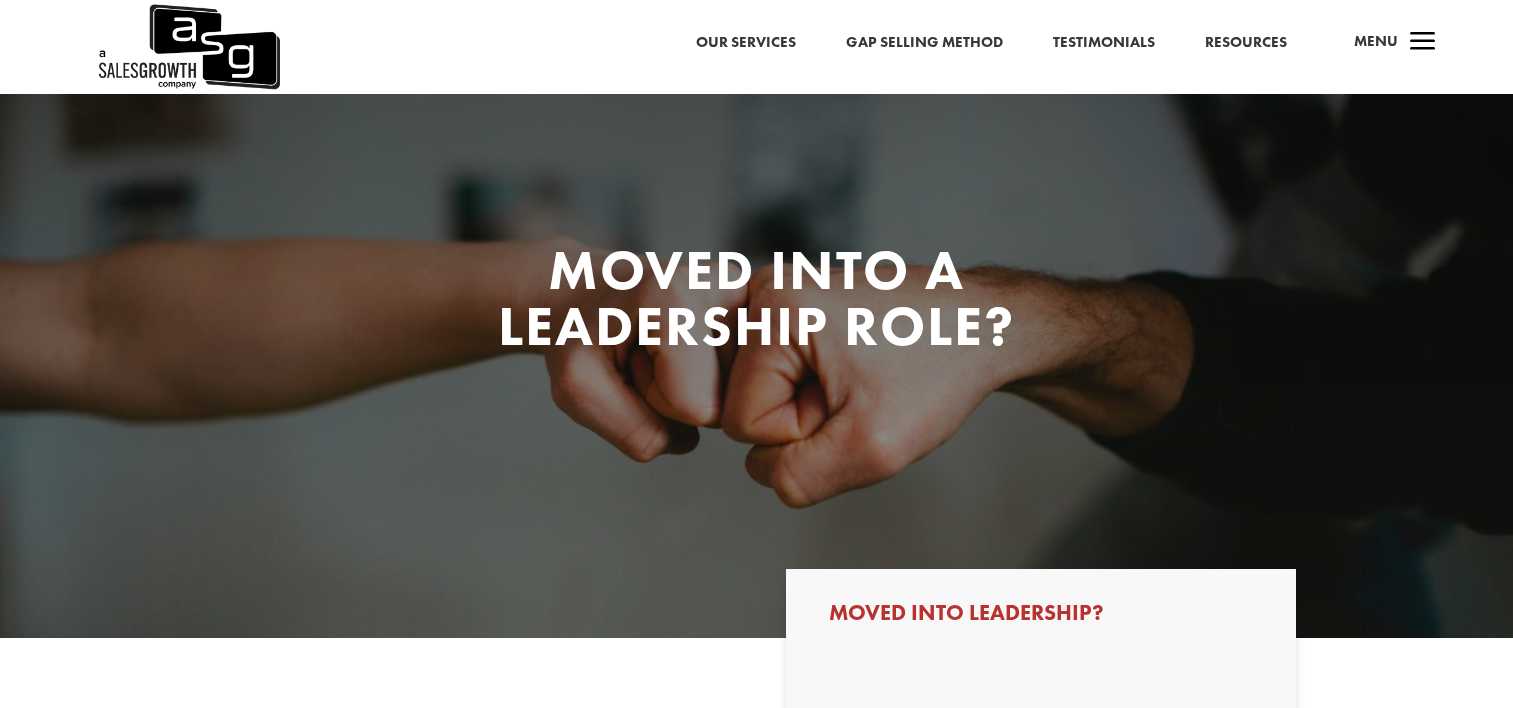 scroll, scrollTop: 0, scrollLeft: 0, axis: both 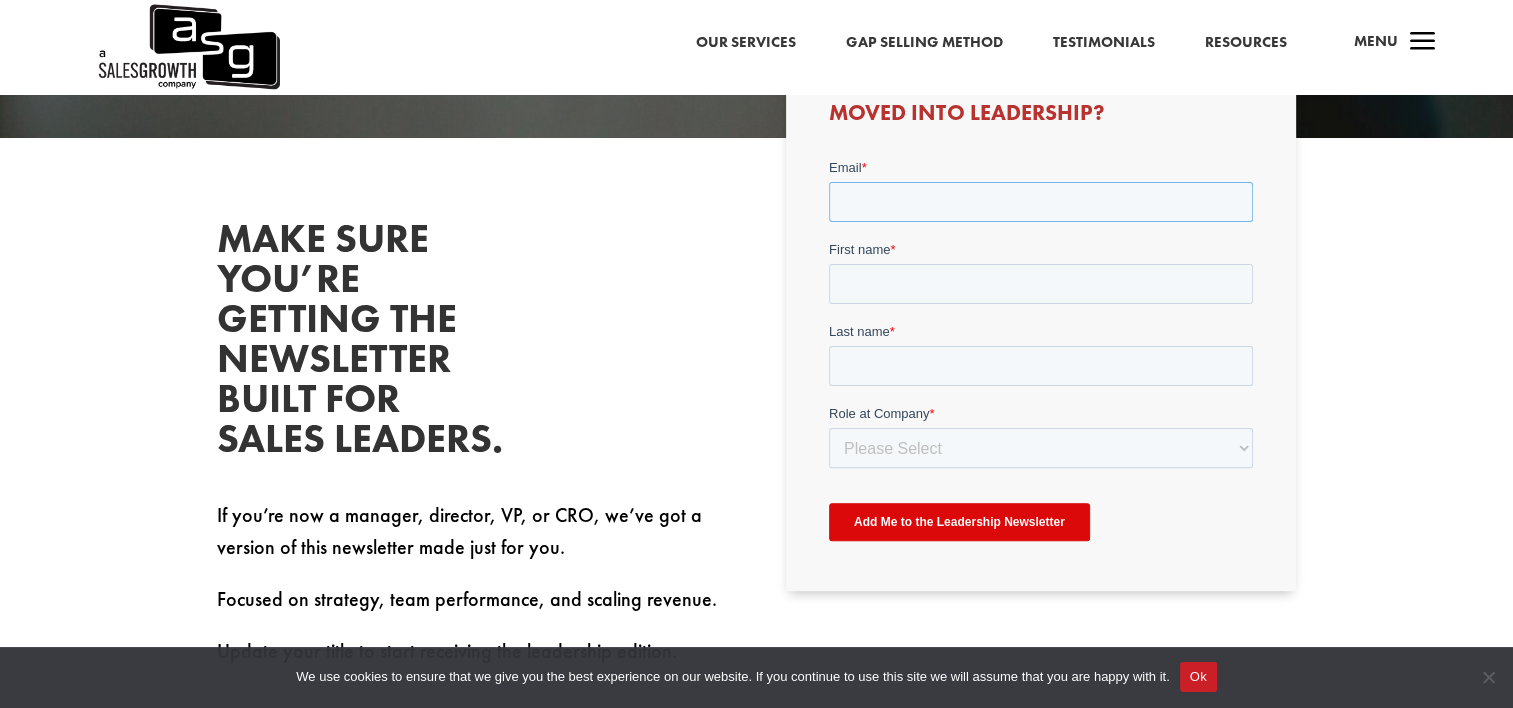 click on "Email *" at bounding box center (1041, 202) 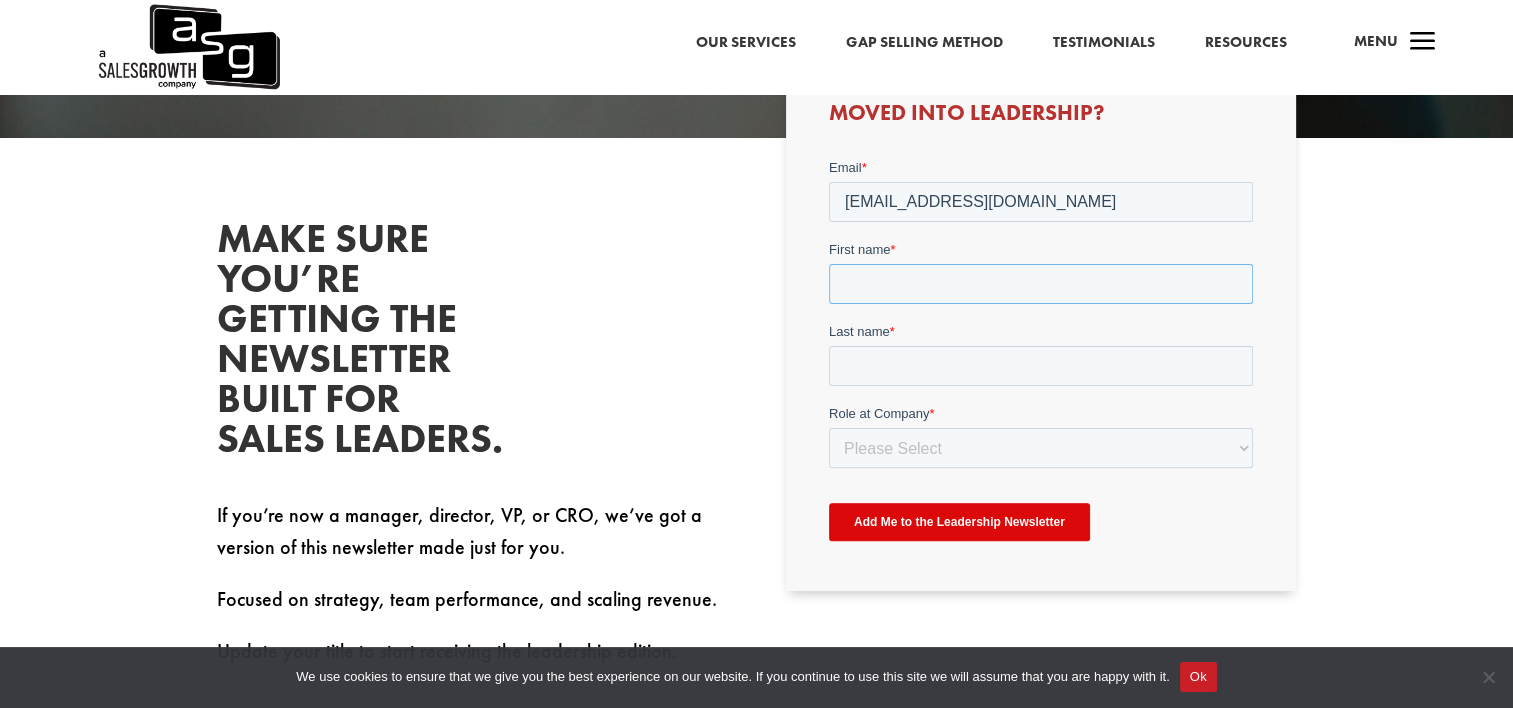 type on "Kyle" 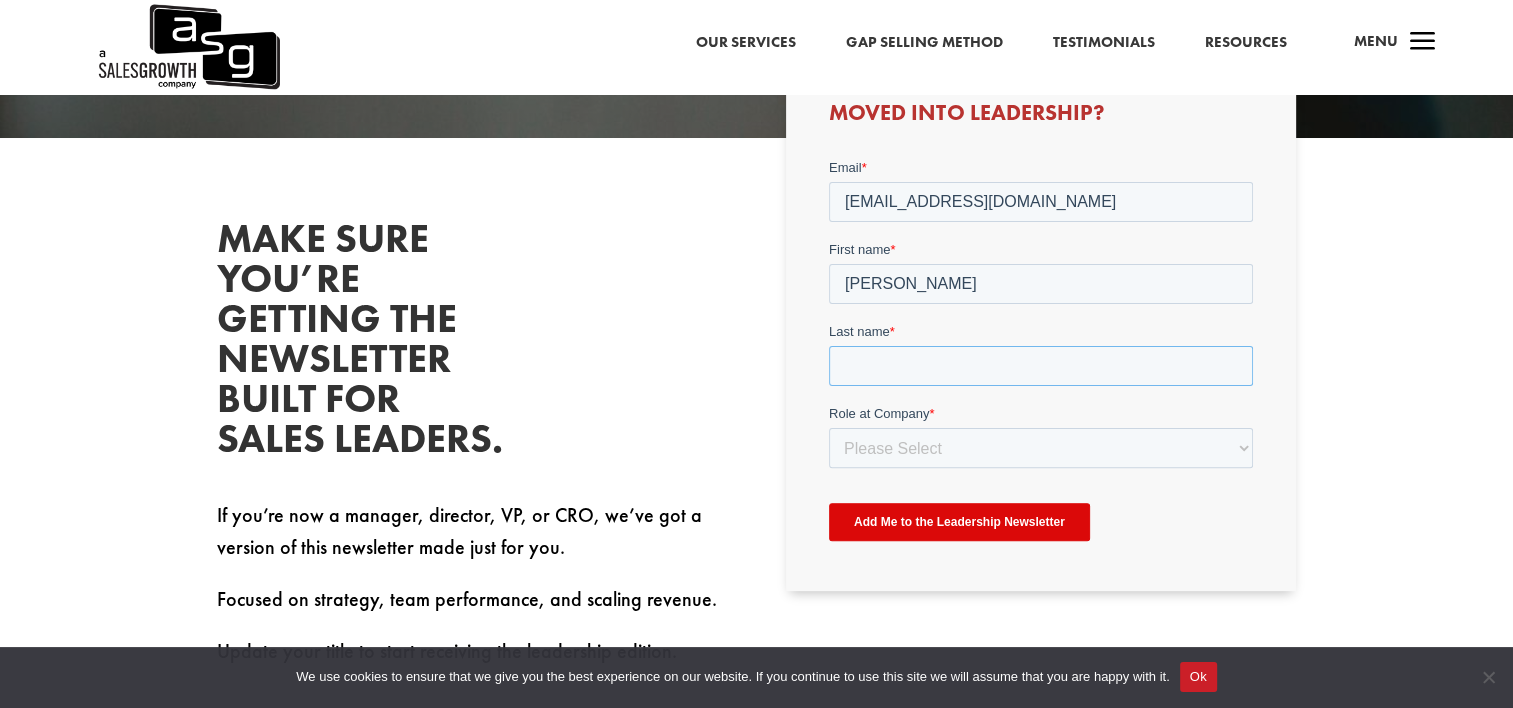 type on "Folmar" 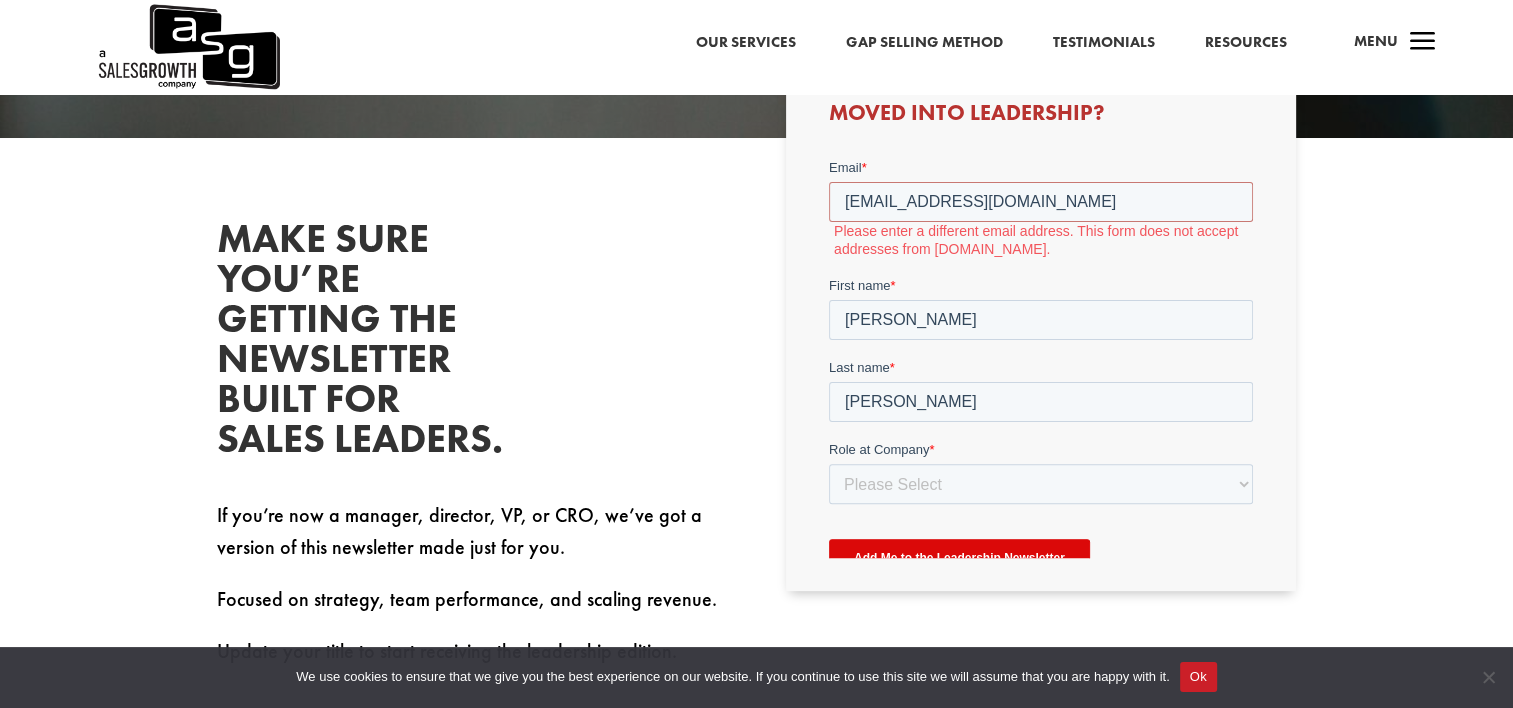 click on "Email * kyfolmar@gmail.com Please enter a different email address. This form does not accept addresses from gmail.com. First name * Kyle Last name * Folmar Role at Company * Please Select C-Level (CRO, CSO, etc) Senior Leadership (VP of Sales, VP of Enablement, etc) Director/Manager (Sales Director, Regional Sales Manager, etc) Individual Contributor (AE, SDR, CSM, etc) Other Add Me to the Leadership Newsletter" at bounding box center (1041, 376) 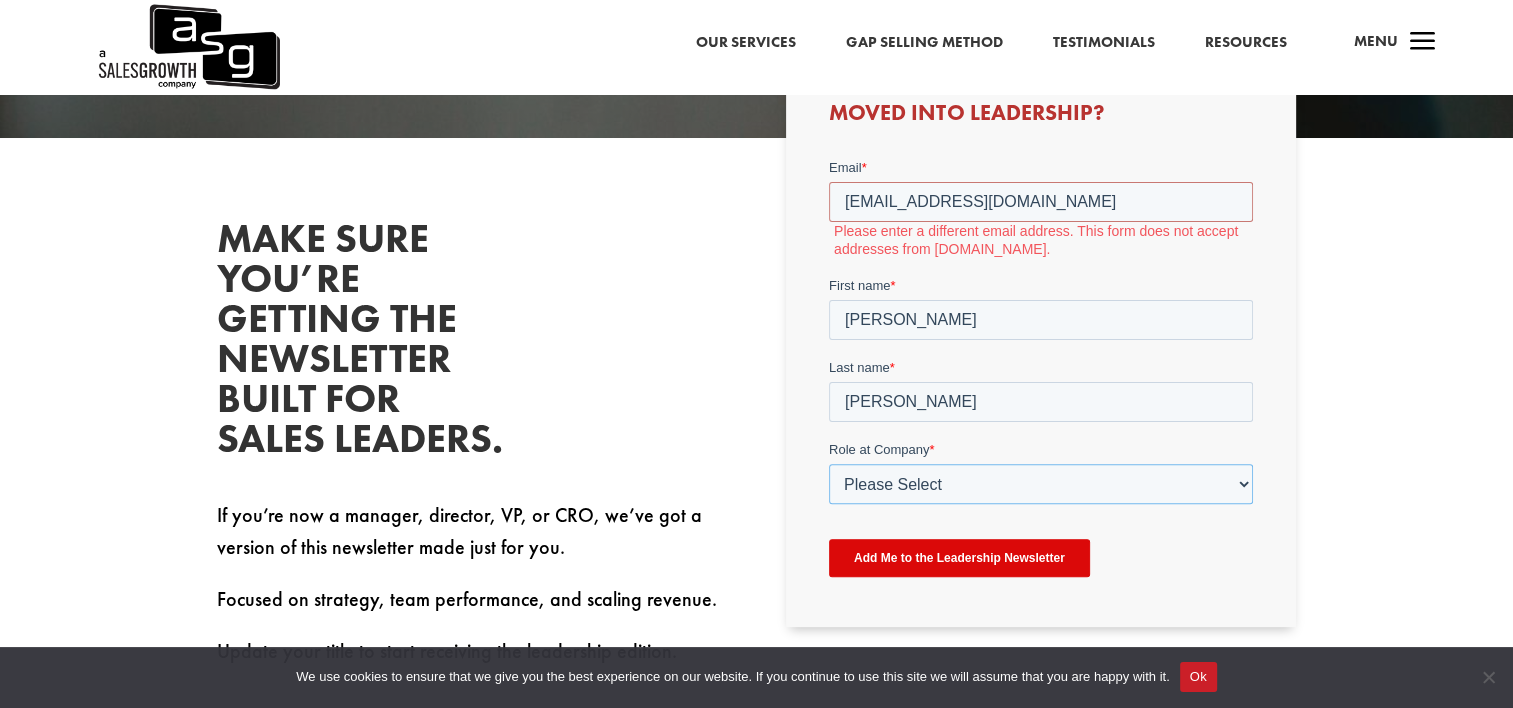 click on "Please Select C-Level (CRO, CSO, etc) Senior Leadership (VP of Sales, VP of Enablement, etc) Director/Manager (Sales Director, Regional Sales Manager, etc) Individual Contributor (AE, SDR, CSM, etc) Other" at bounding box center [1041, 484] 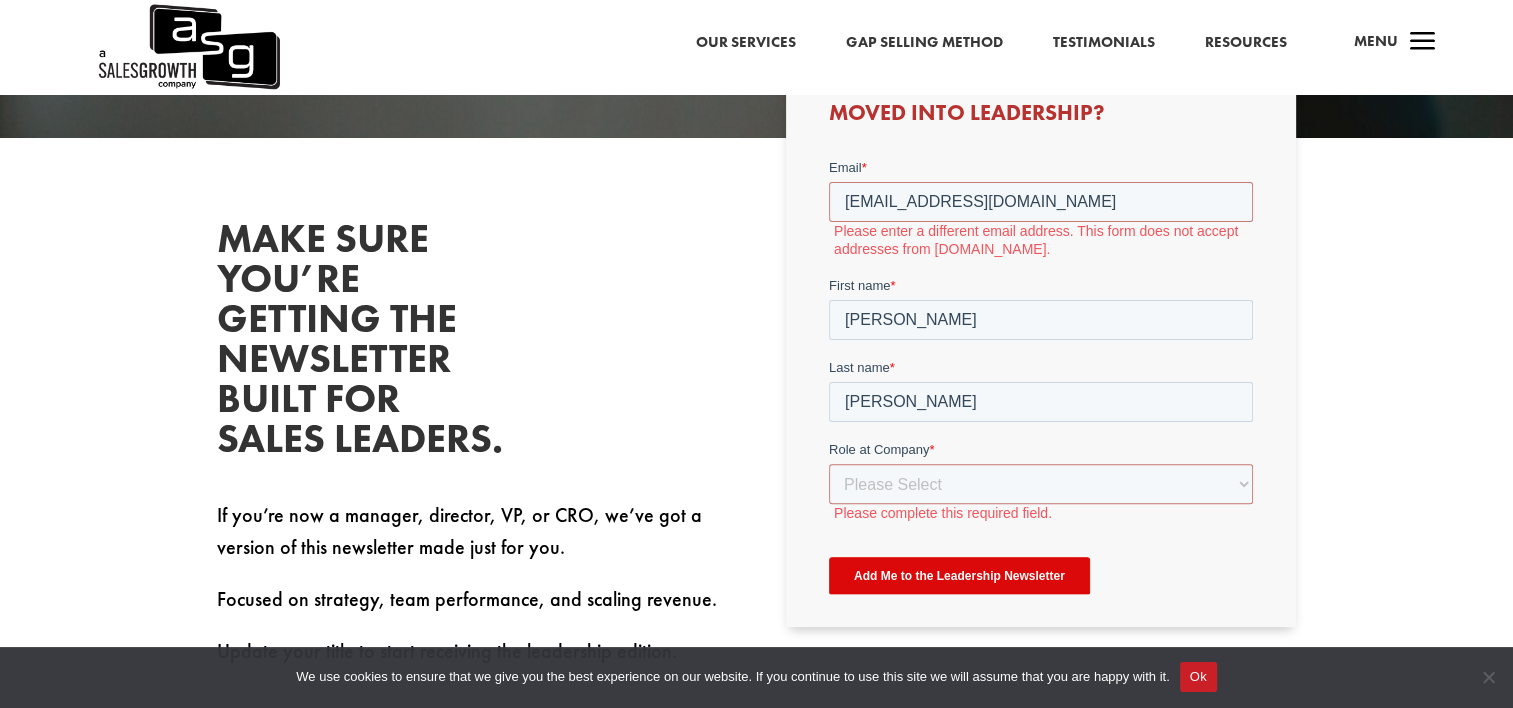 click on "Make sure you’re getting the newsletter built for sales leaders.
If you’re now a manager, director, VP, or CRO, we’ve got a version of this newsletter made just for you.
Focused on strategy, team performance, and scaling revenue.
Update your title to start receiving the leadership edition." at bounding box center [472, 443] 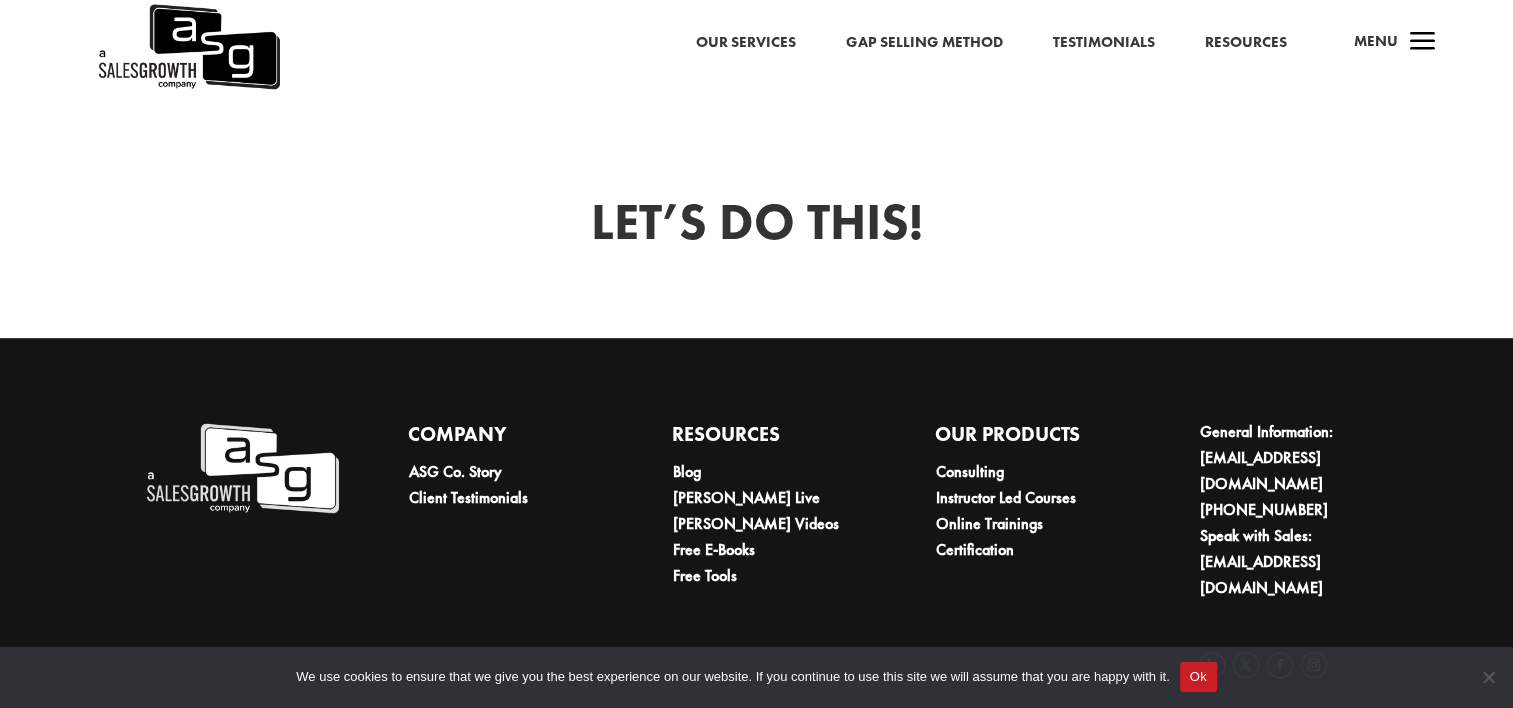 scroll, scrollTop: 1089, scrollLeft: 0, axis: vertical 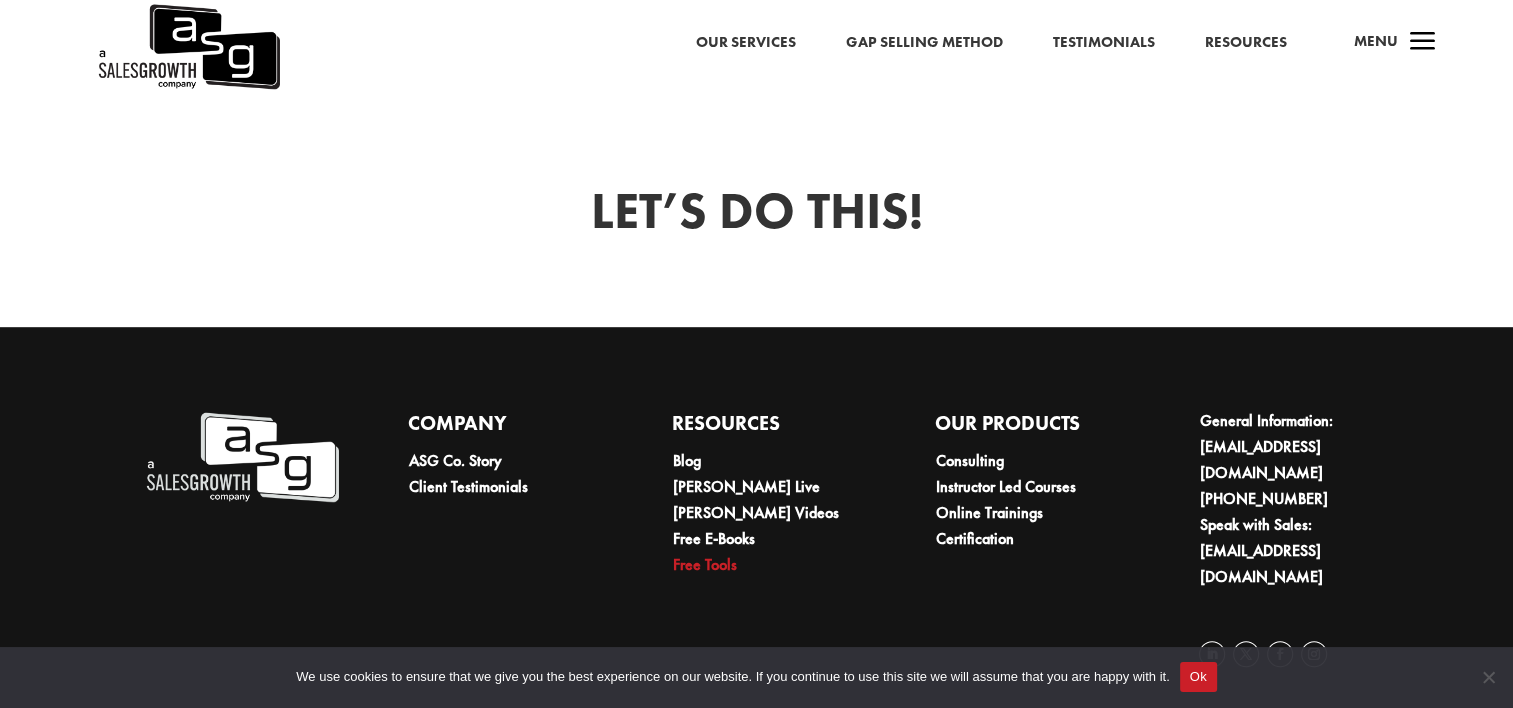 click on "Free Tools" at bounding box center (705, 564) 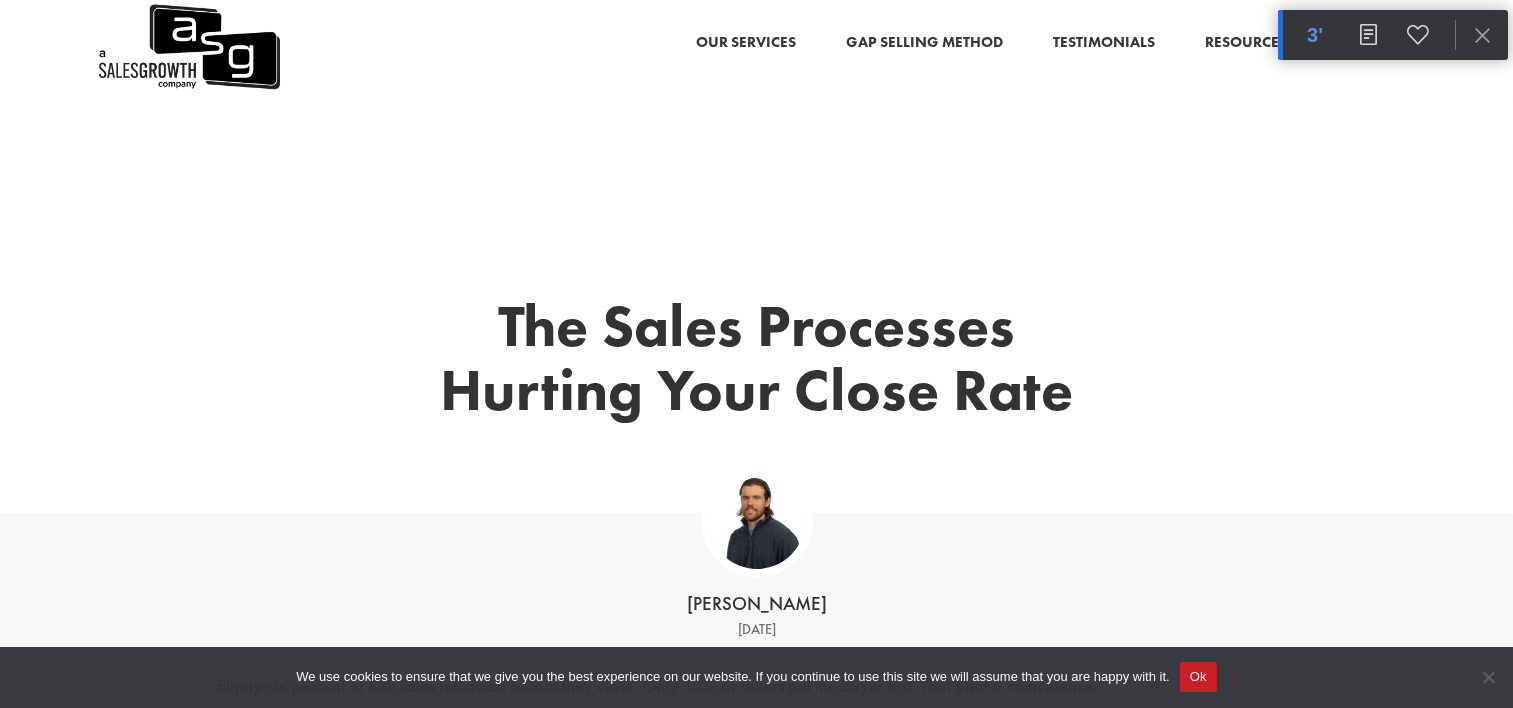scroll, scrollTop: 0, scrollLeft: 0, axis: both 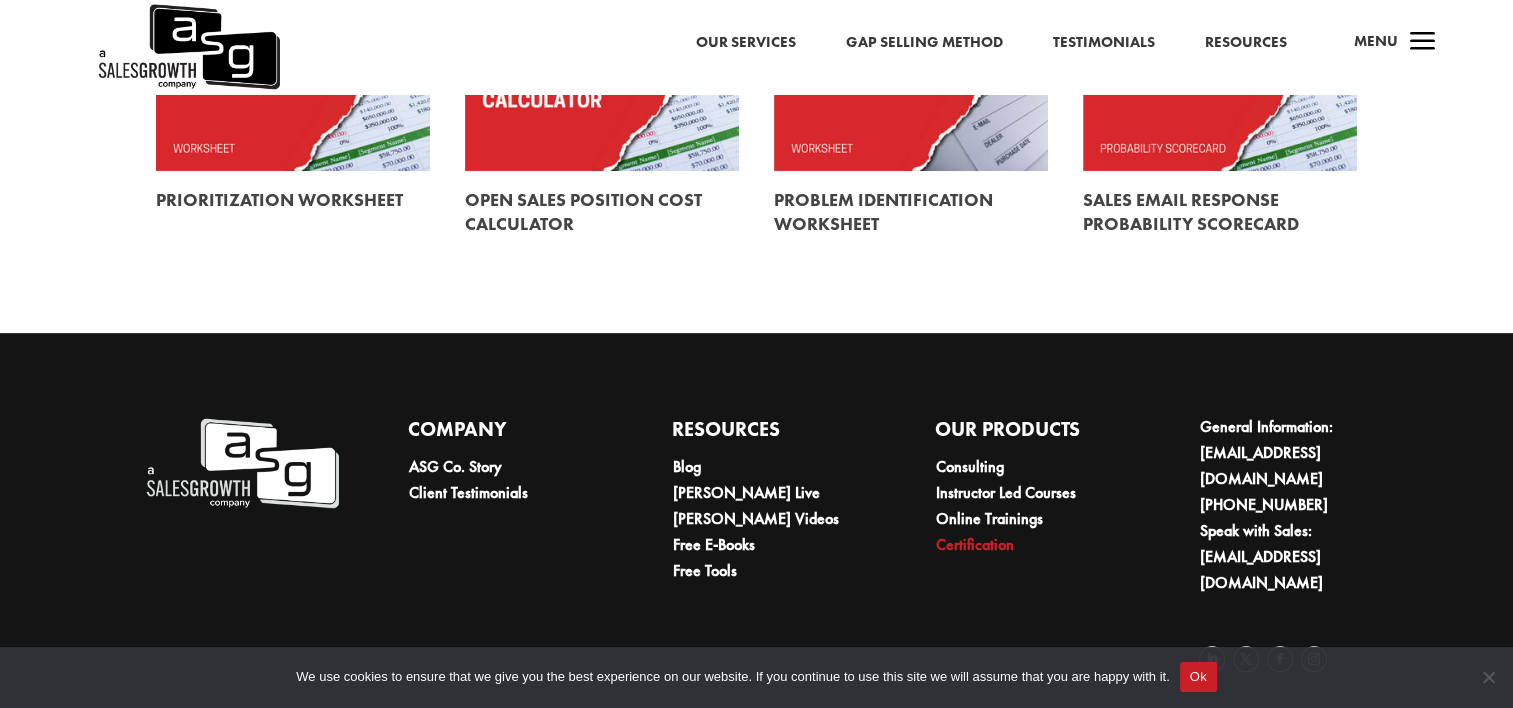 click on "Certification" at bounding box center [975, 544] 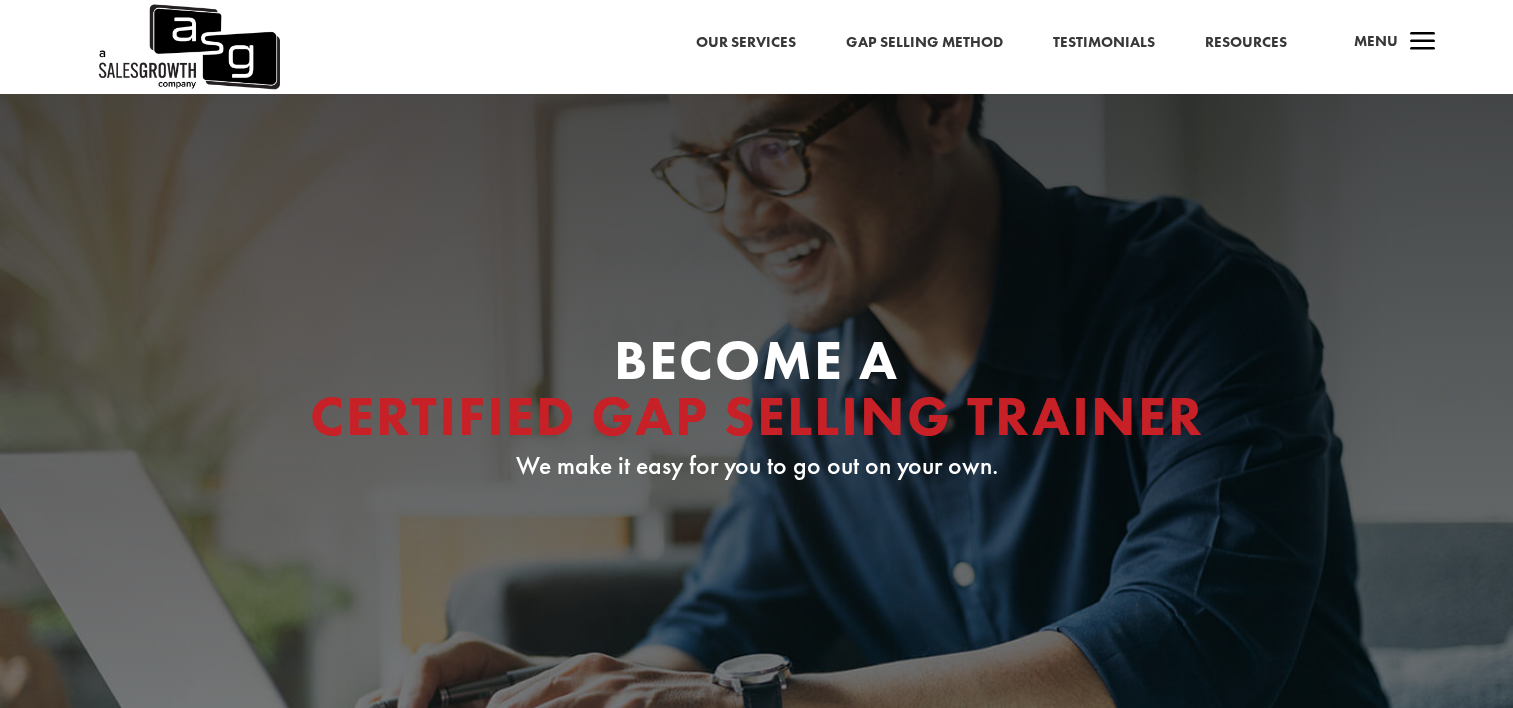 scroll, scrollTop: 0, scrollLeft: 0, axis: both 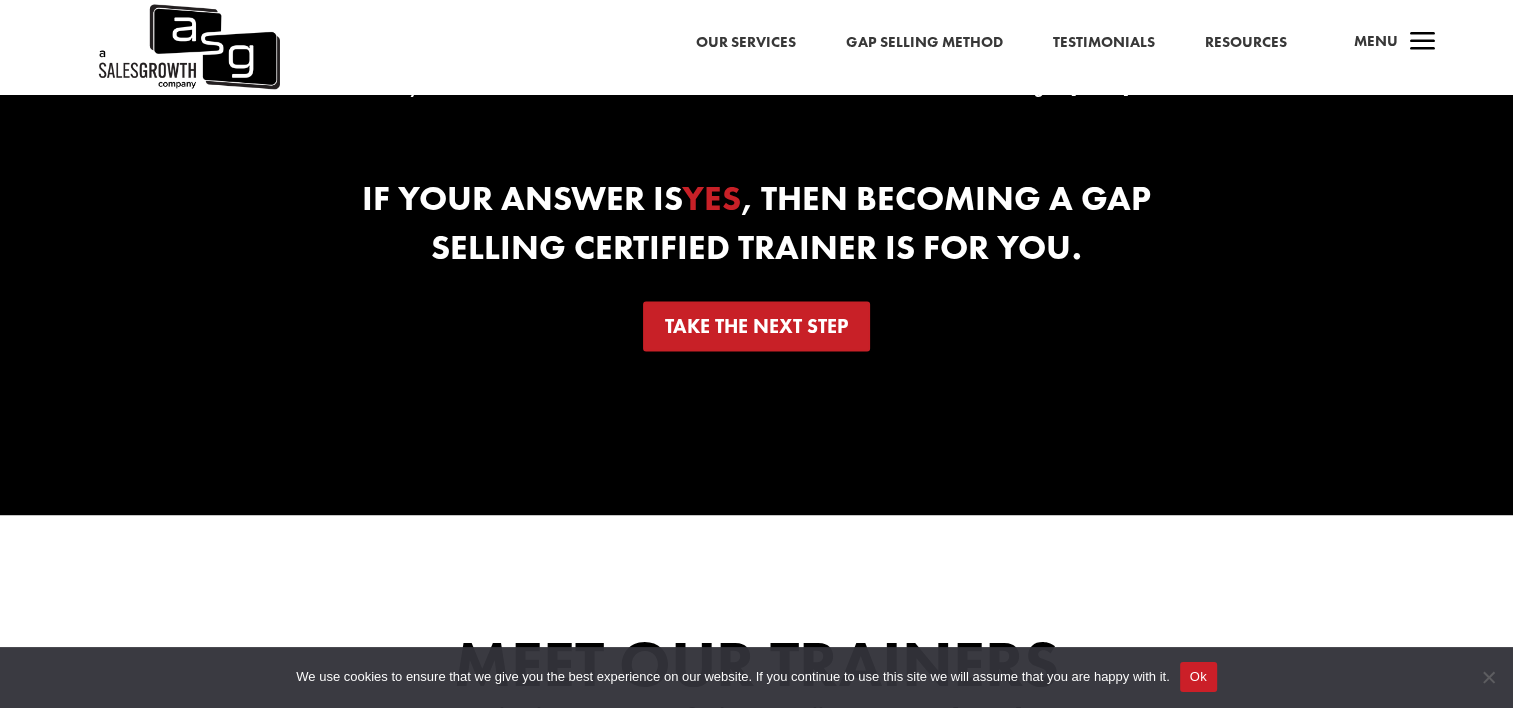 click on "Is ASG Certification  right For Me ?
Are you a true sales professional who’s tired of working for someone else but are scared to take that first step?
Do you already have a successful business where you want to expand your offering?
Are you tired of someone else setting your quota, taking 90% or more of the revenue you’re bring in?
Are you fed up with over-zealous bosses demanding more and more with little respect for your family or your time?
Are you frustrated with old, tired and ineffective sales models that haven’t changed in 40 years?
If your answer is  YES , then becoming a gap selling Certified trainer is for you.
Take the next step" at bounding box center [757, 90] 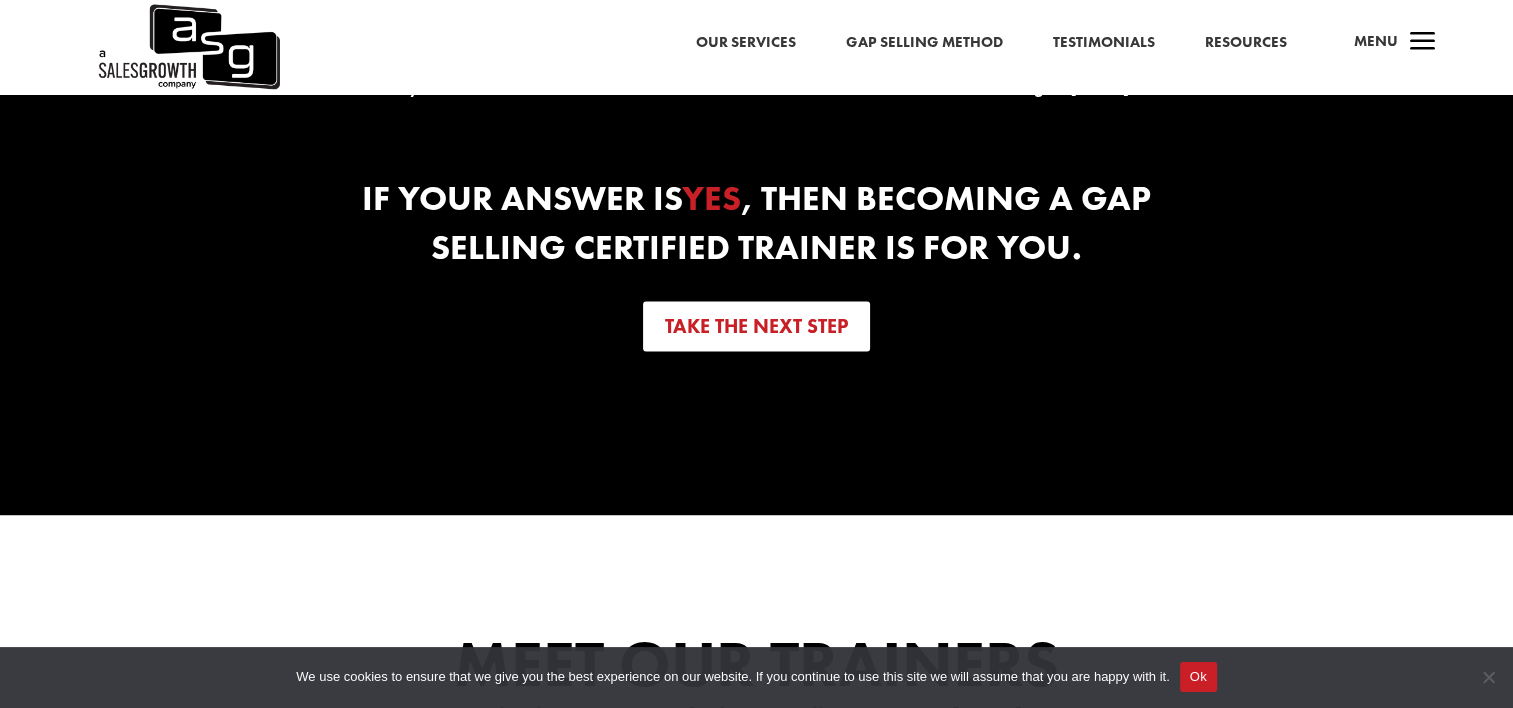 click on "Take the next step" at bounding box center [756, 326] 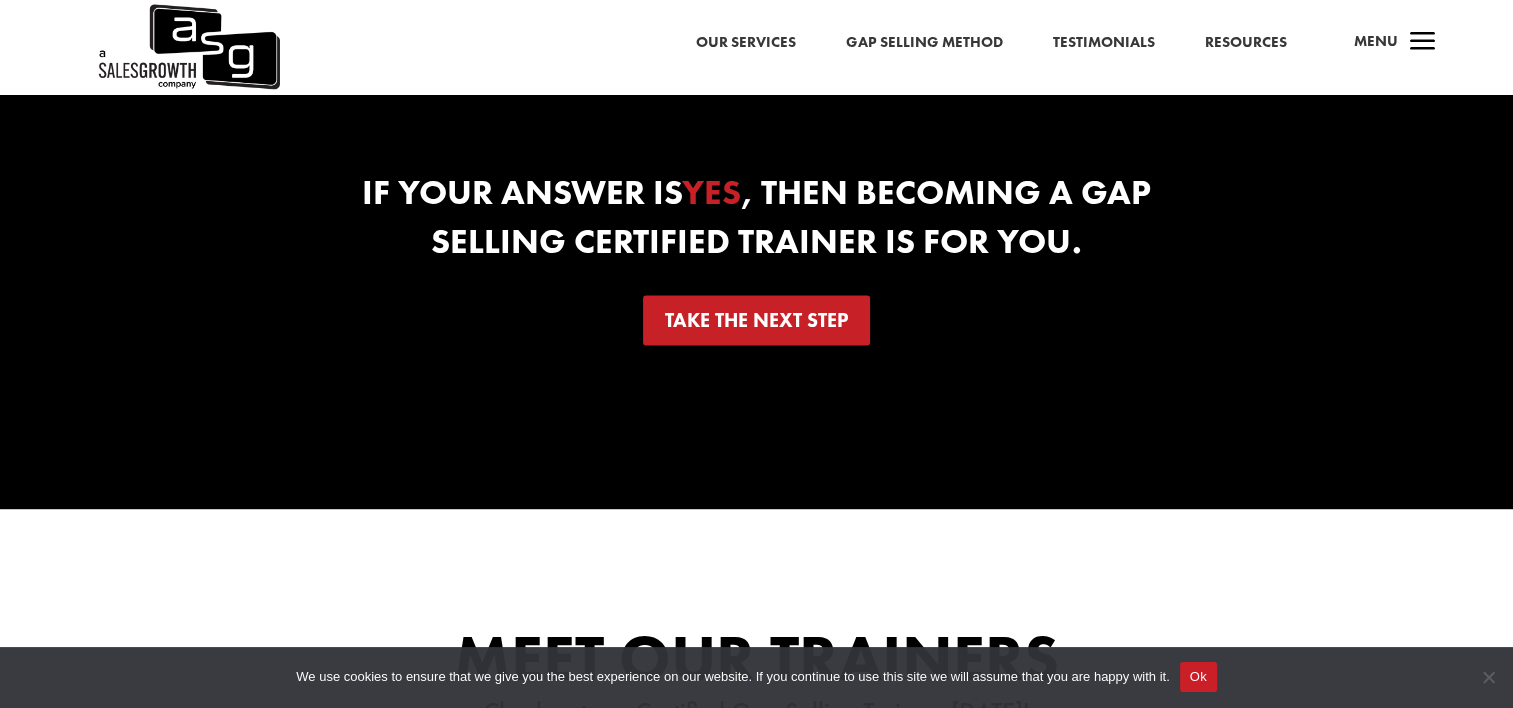 scroll, scrollTop: 3400, scrollLeft: 0, axis: vertical 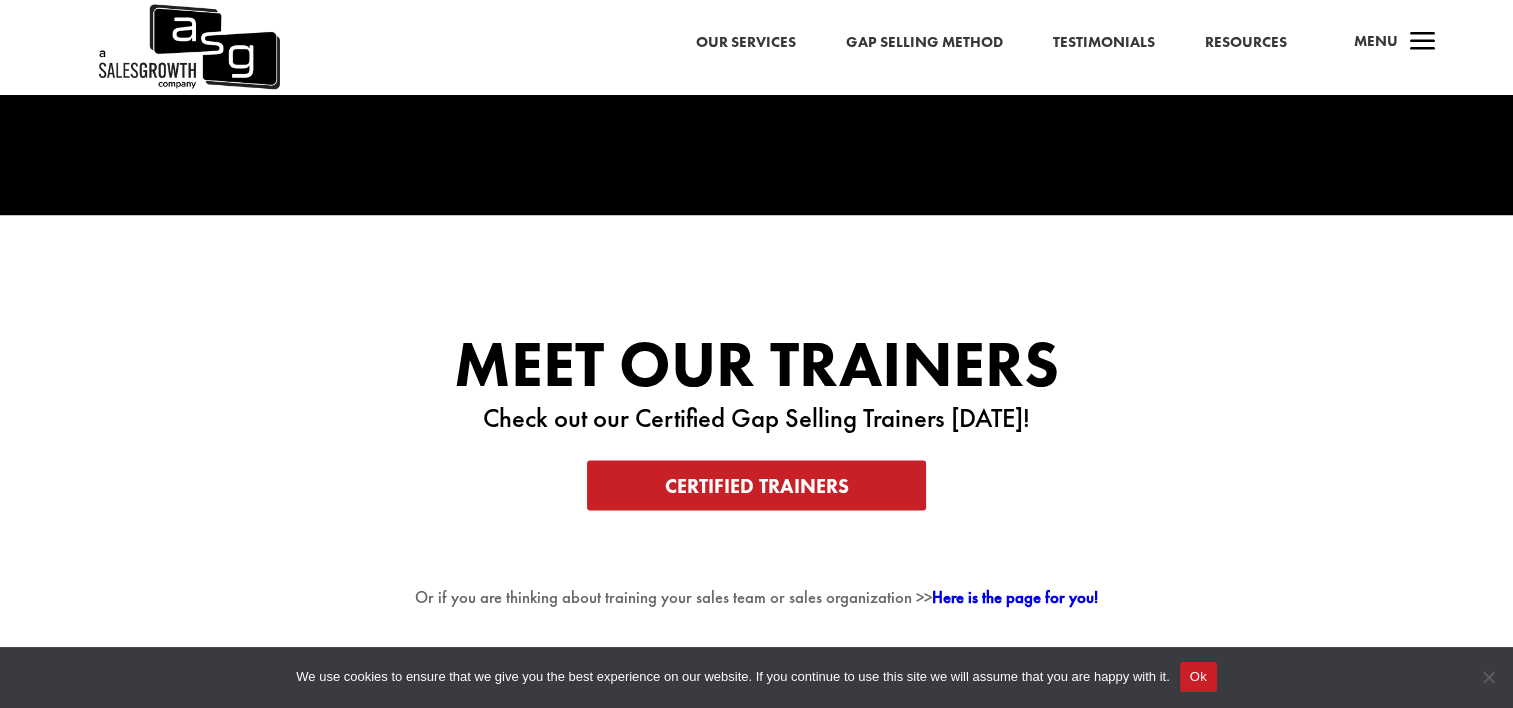 click on "Meet Our Trainers
Check out our Certified Gap Selling Trainers today!
Certified Trainers
Or if you are thinking about training your sales team or sales organization >>  Here is the page for you!" at bounding box center (757, 470) 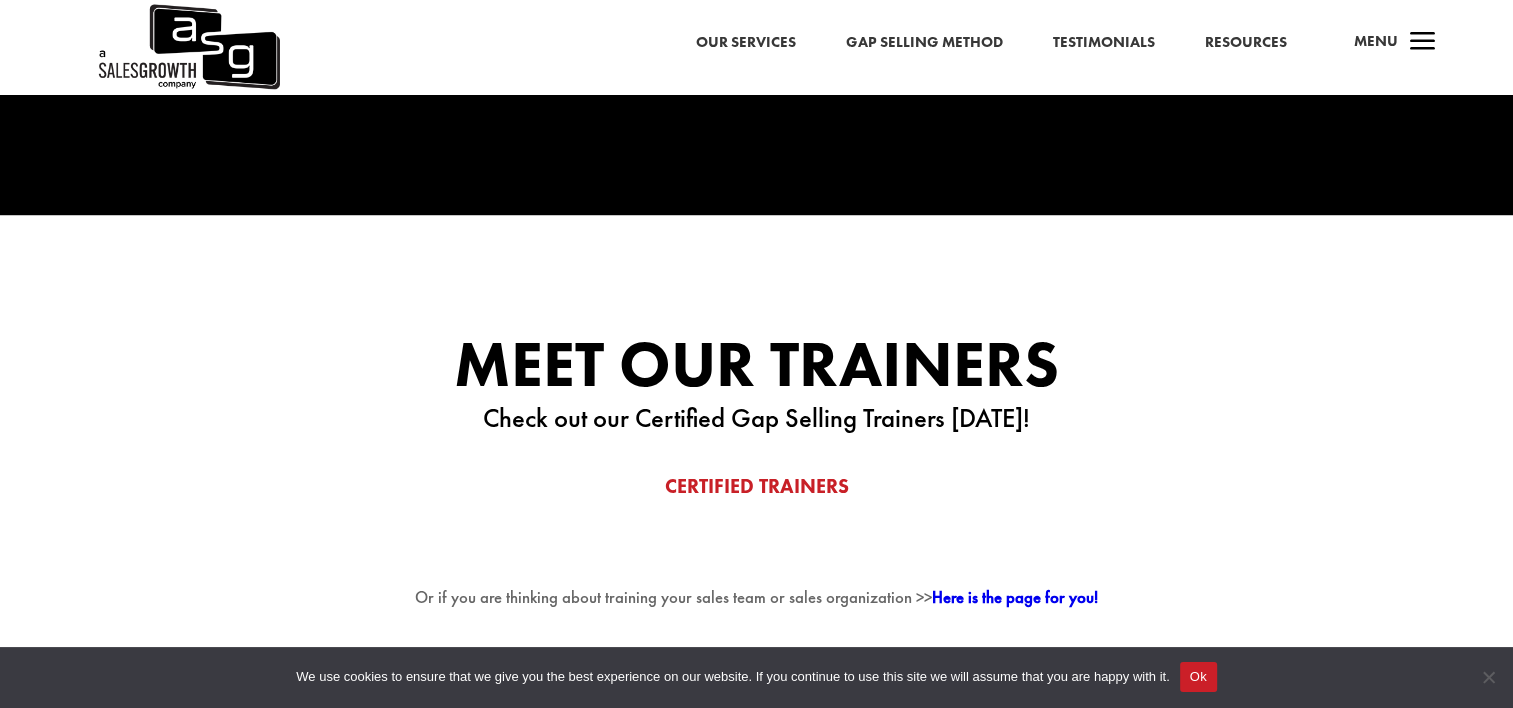 click on "Certified Trainers" at bounding box center (756, 485) 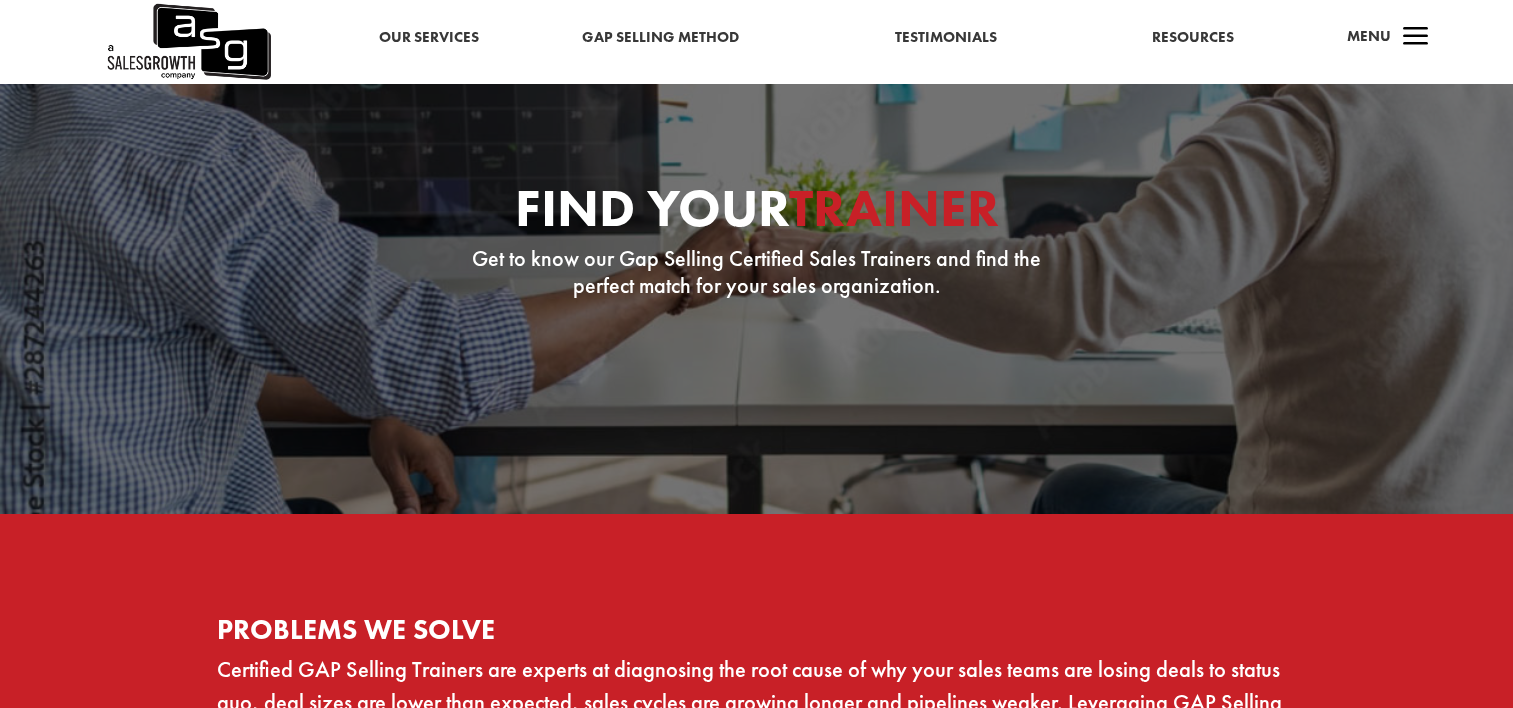 scroll, scrollTop: 0, scrollLeft: 0, axis: both 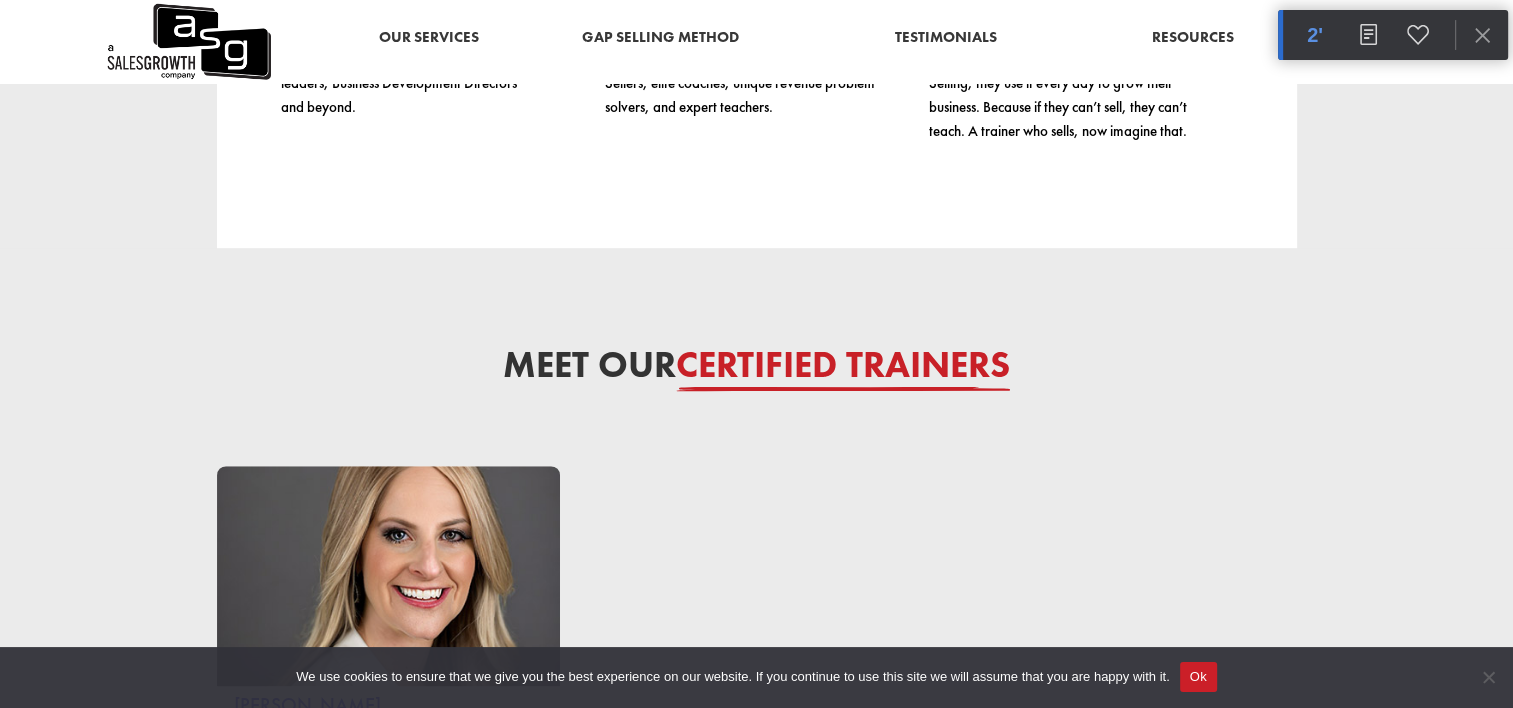 click on "Certified Trainers" at bounding box center (843, 365) 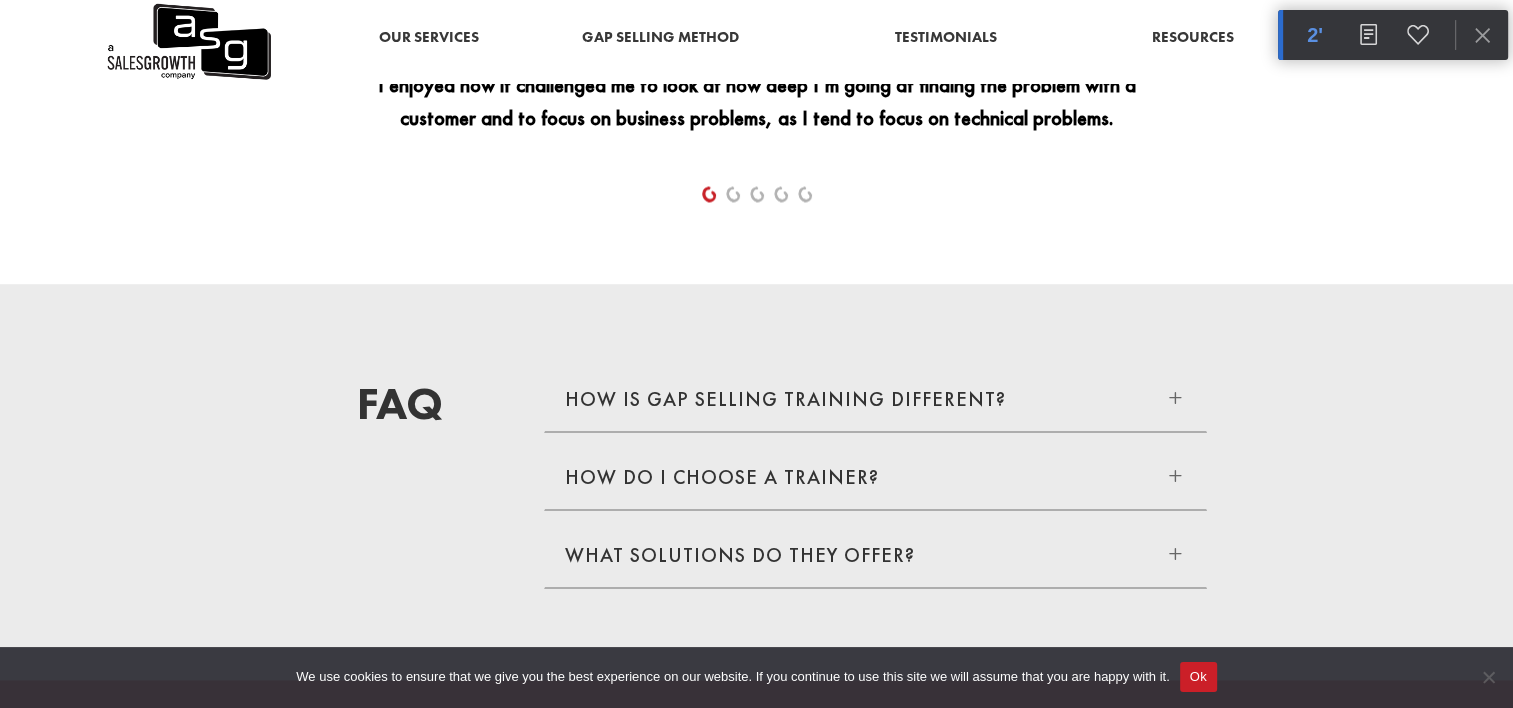 scroll, scrollTop: 3300, scrollLeft: 0, axis: vertical 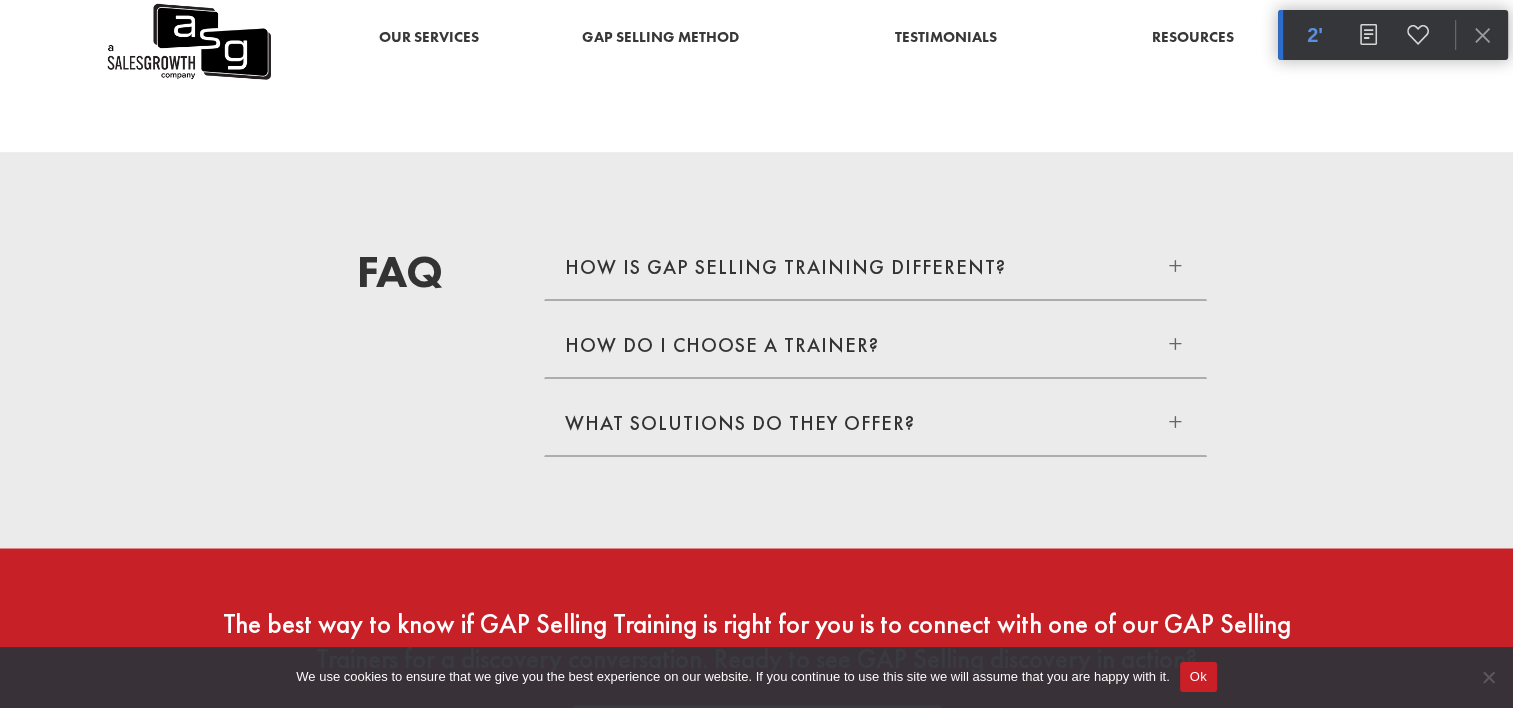 click on "How do I choose a trainer?" at bounding box center (722, 345) 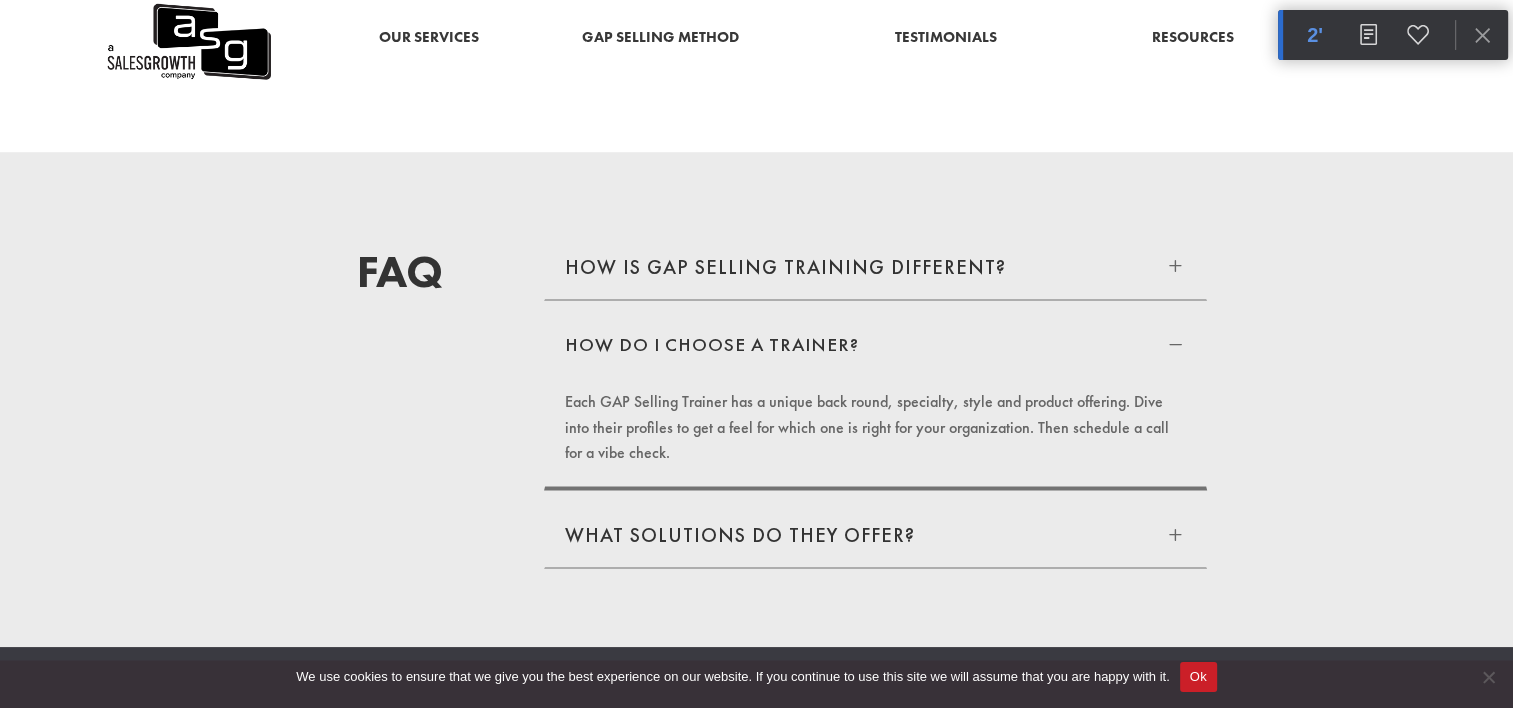 click on "What solutions do they offer?" at bounding box center [740, 534] 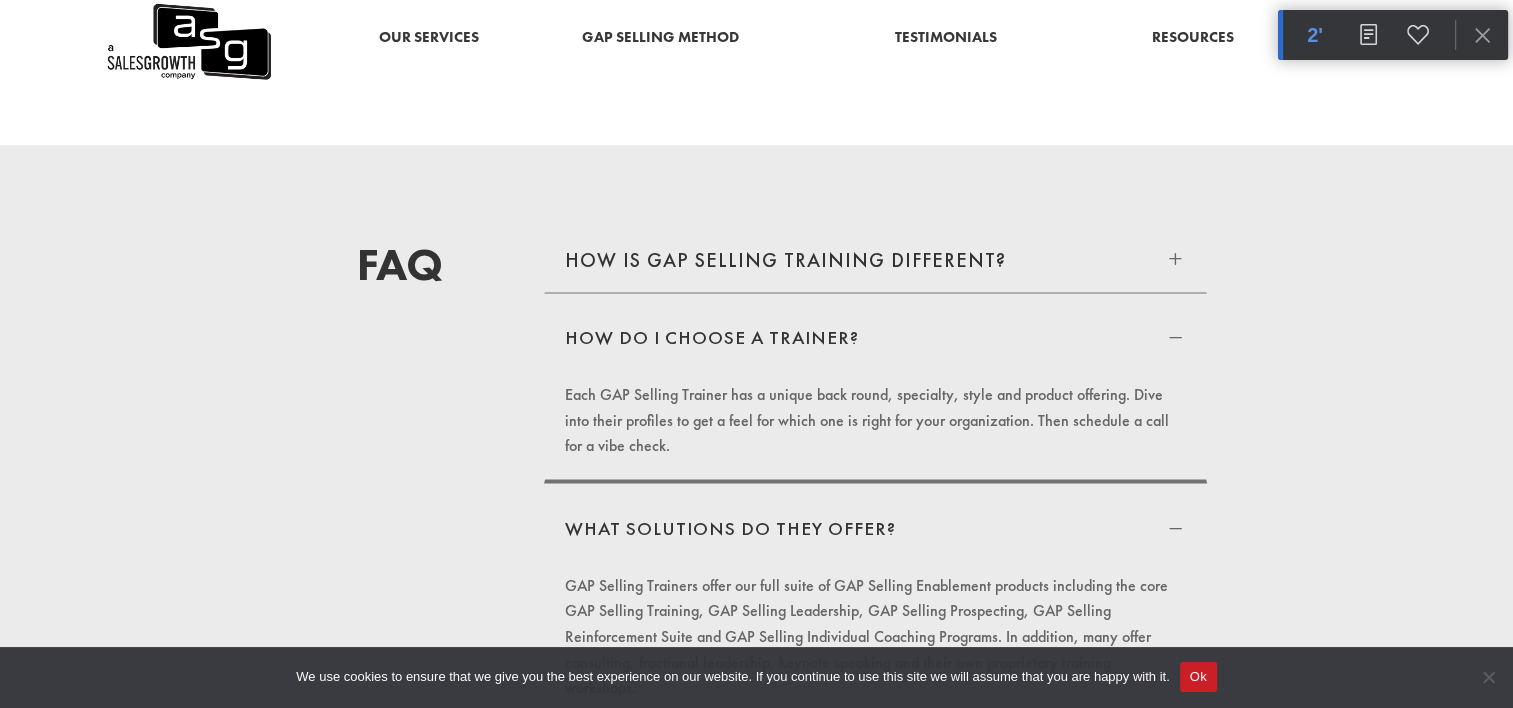 scroll, scrollTop: 3300, scrollLeft: 0, axis: vertical 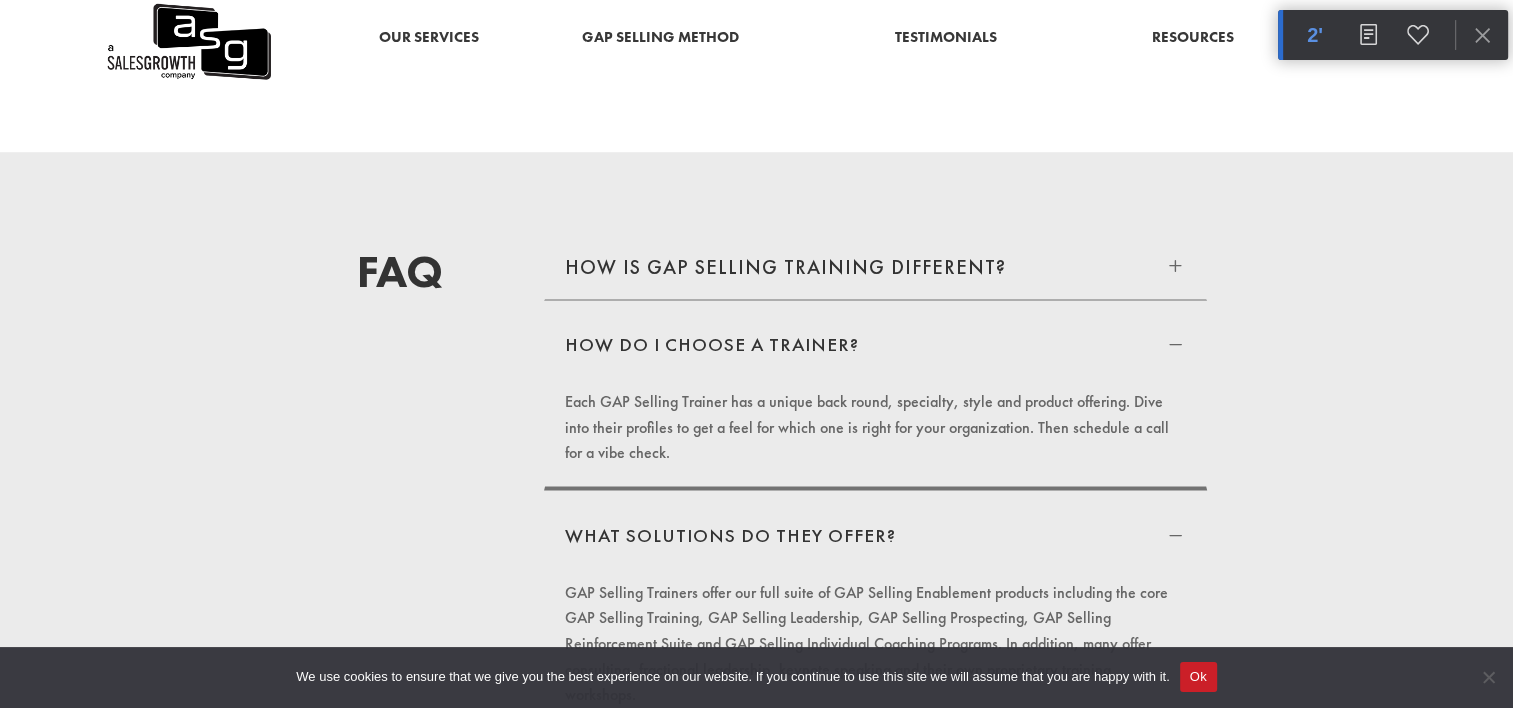 click on "How is GAP Selling training different?" at bounding box center (785, 267) 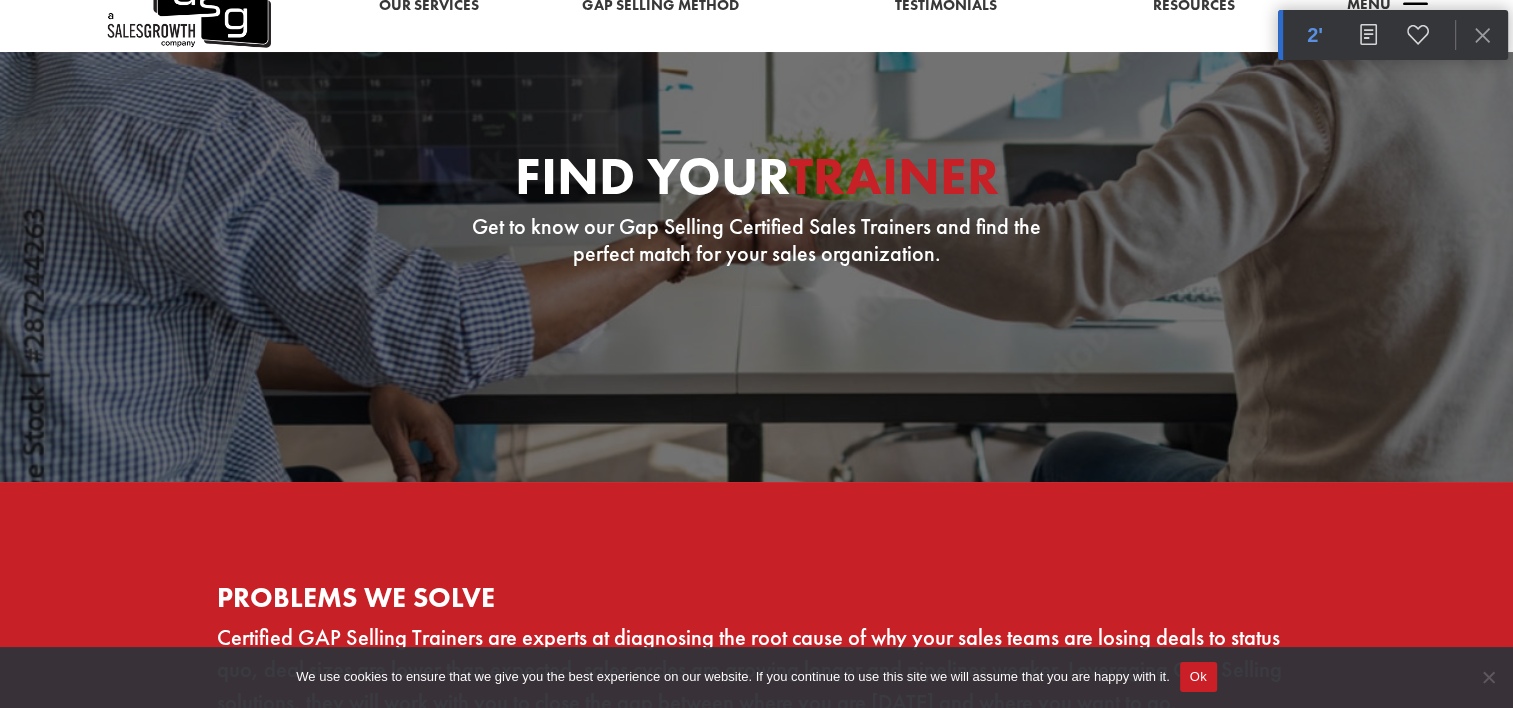 scroll, scrollTop: 0, scrollLeft: 0, axis: both 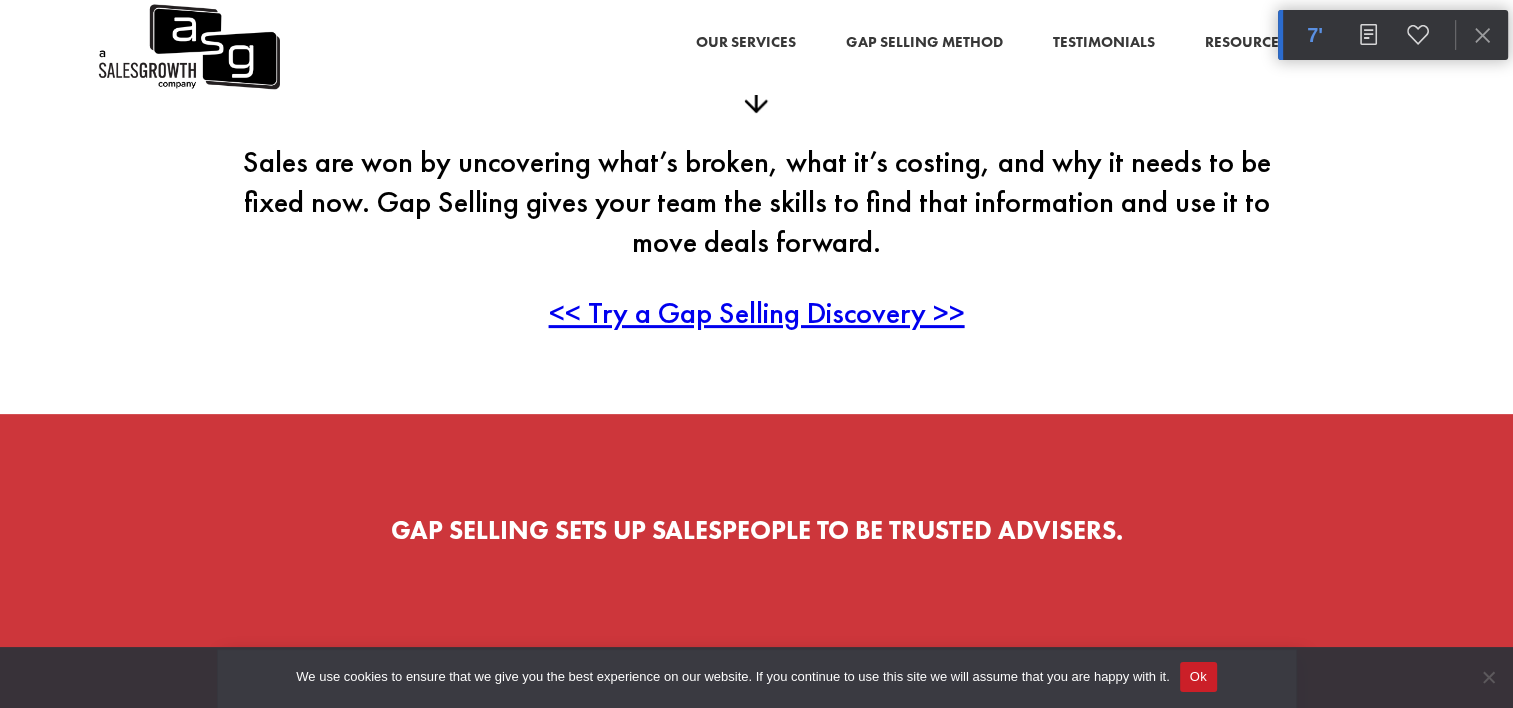 click on "<< Try a Gap Selling Discovery >>" at bounding box center [757, 312] 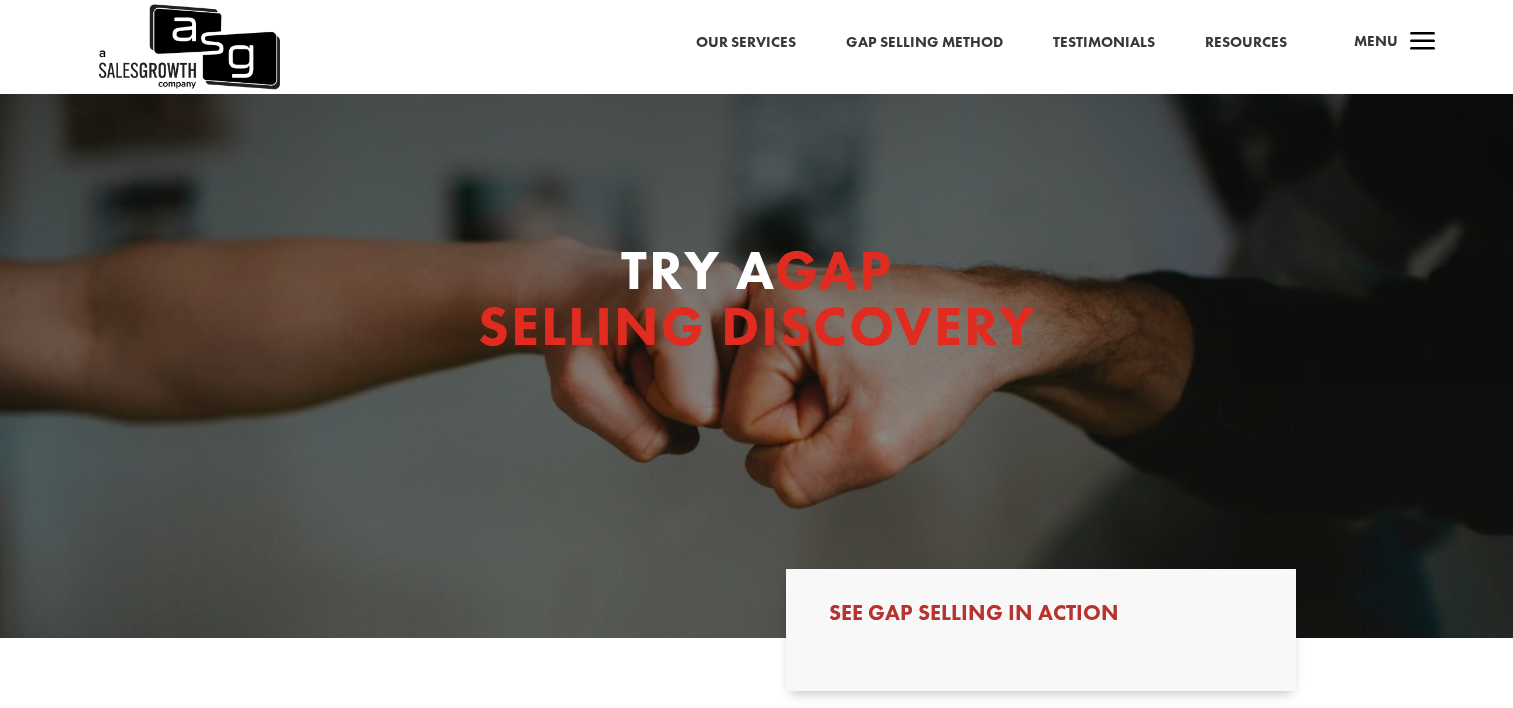 scroll, scrollTop: 0, scrollLeft: 0, axis: both 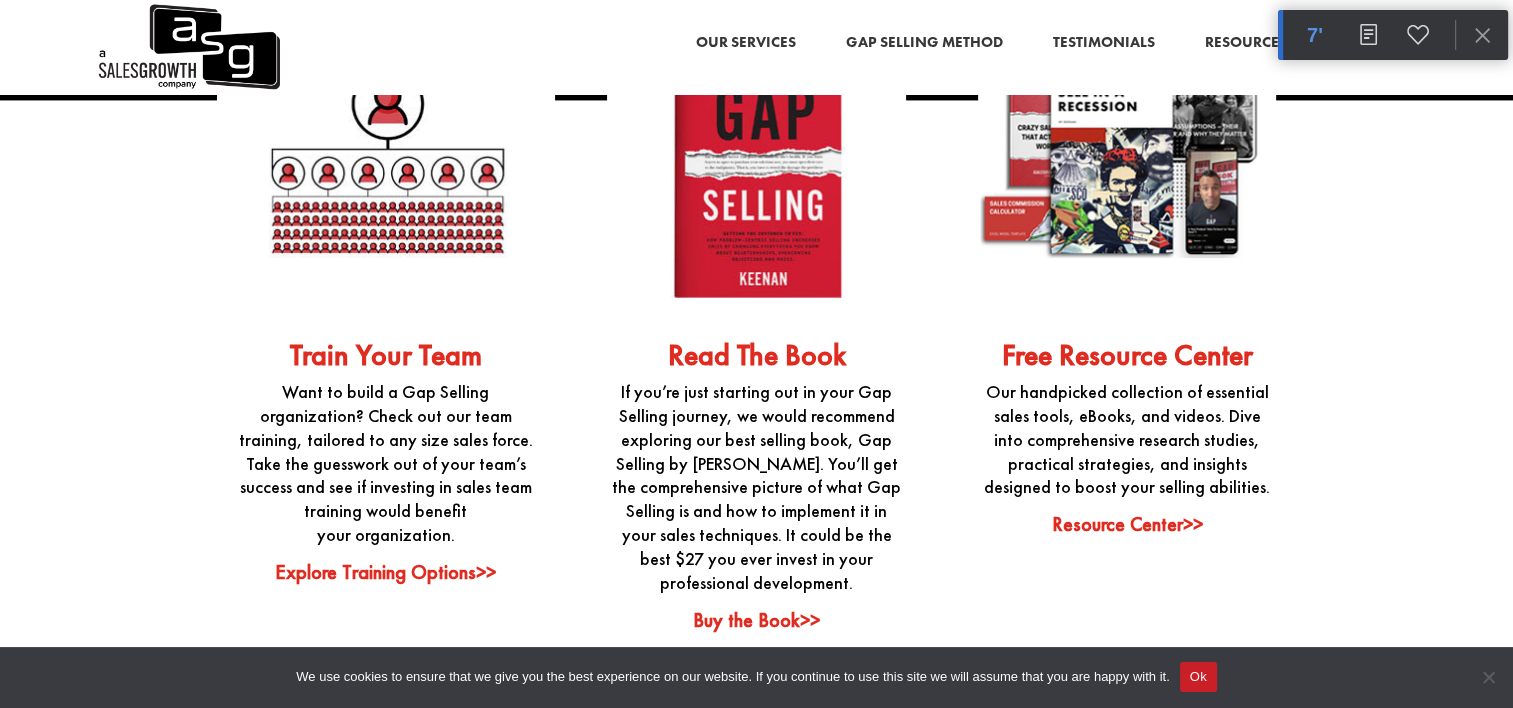 click on "Resource Center>>" at bounding box center (1127, 524) 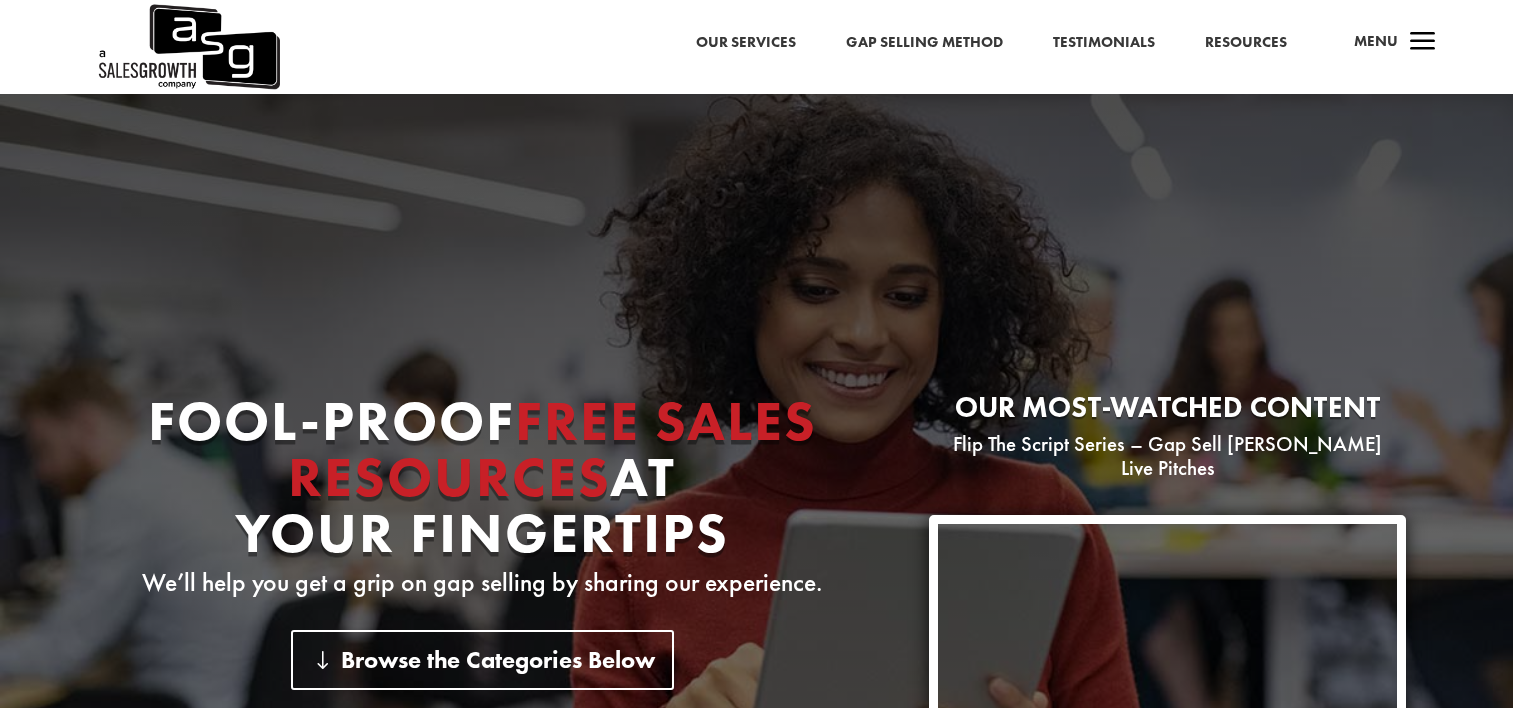 scroll, scrollTop: 0, scrollLeft: 0, axis: both 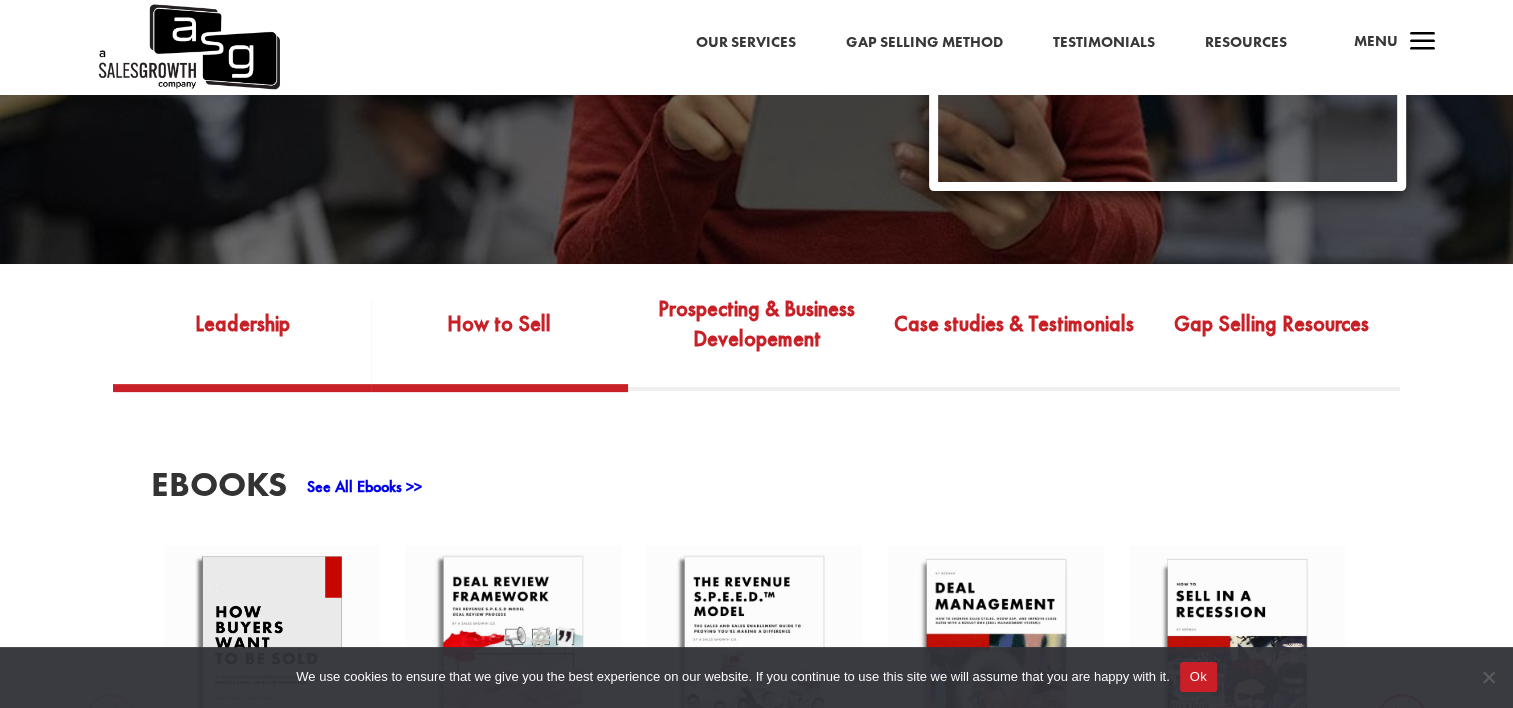 click on "How to Sell" at bounding box center (499, 338) 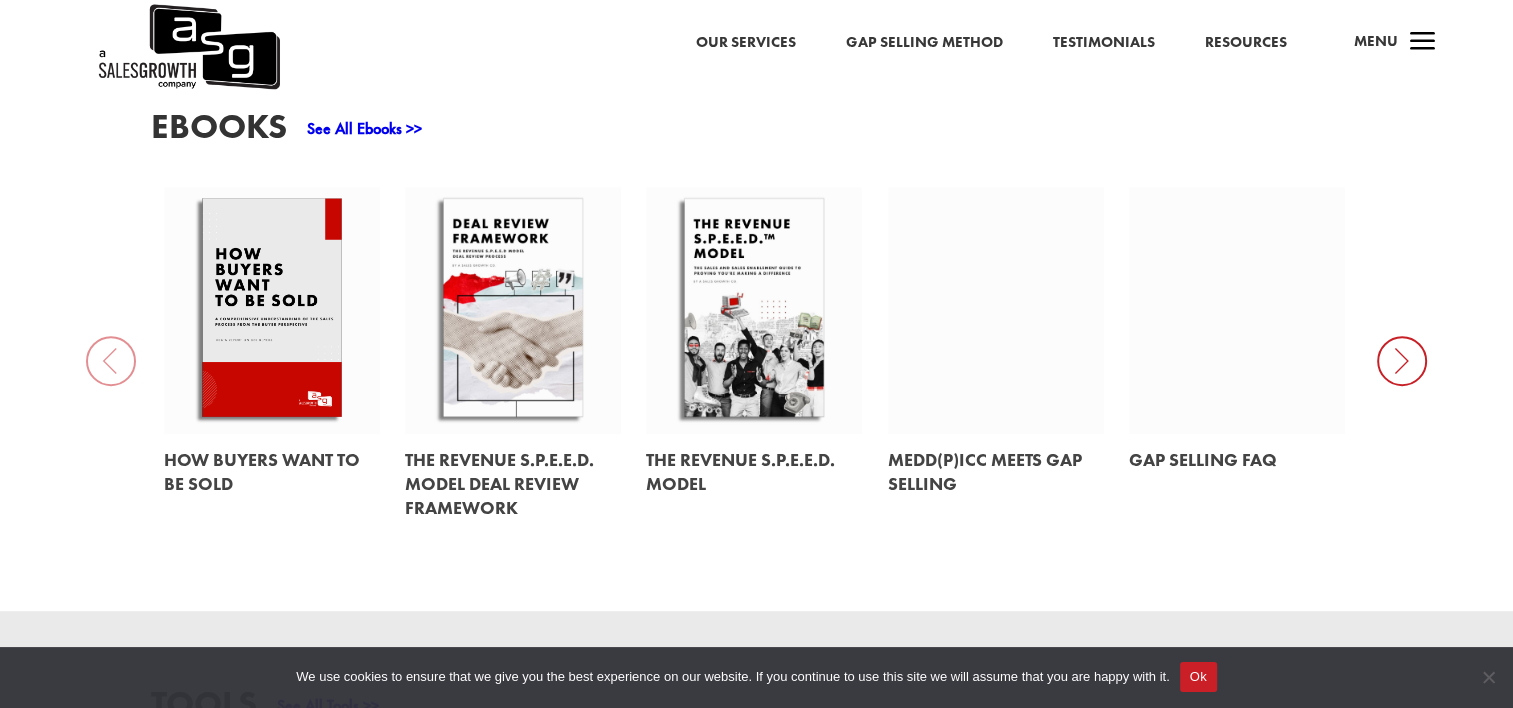scroll, scrollTop: 900, scrollLeft: 0, axis: vertical 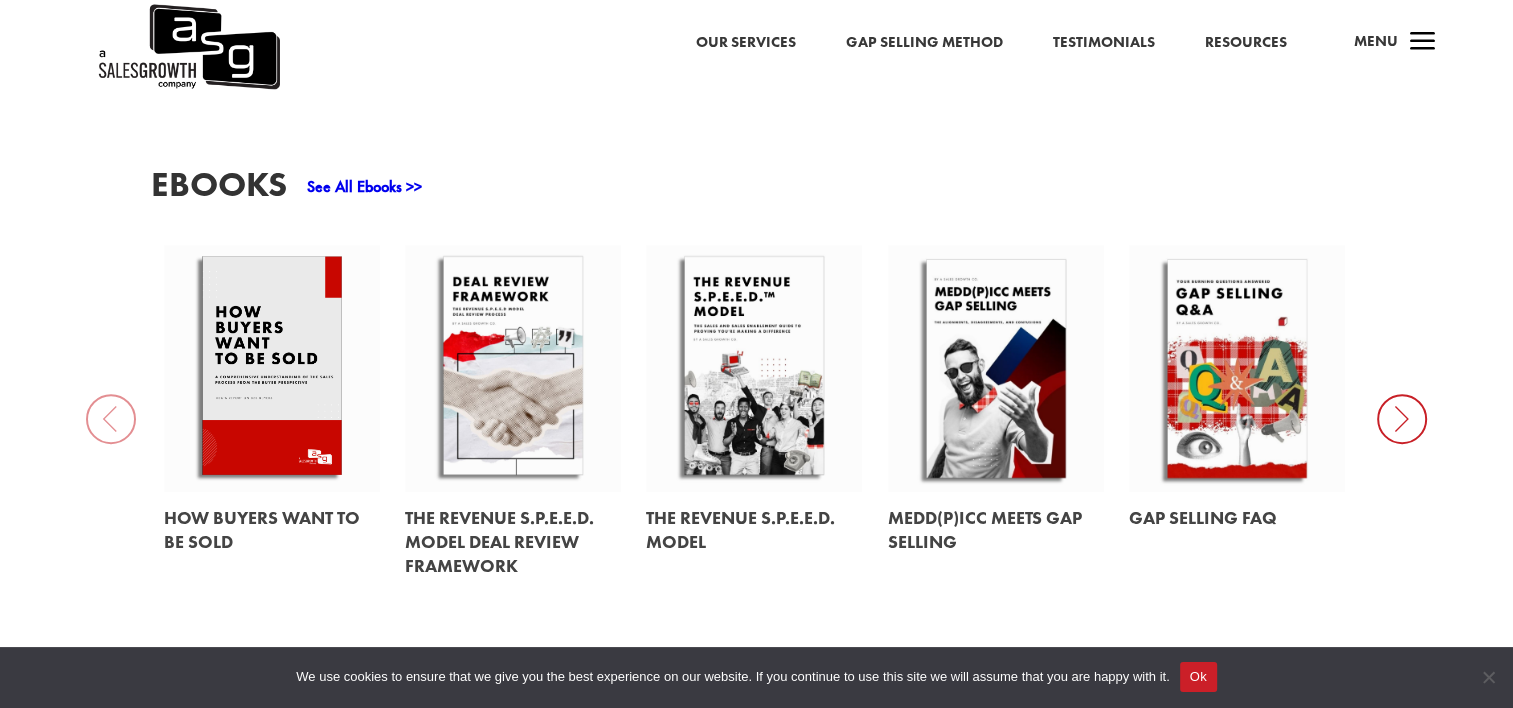 click at bounding box center (1402, 419) 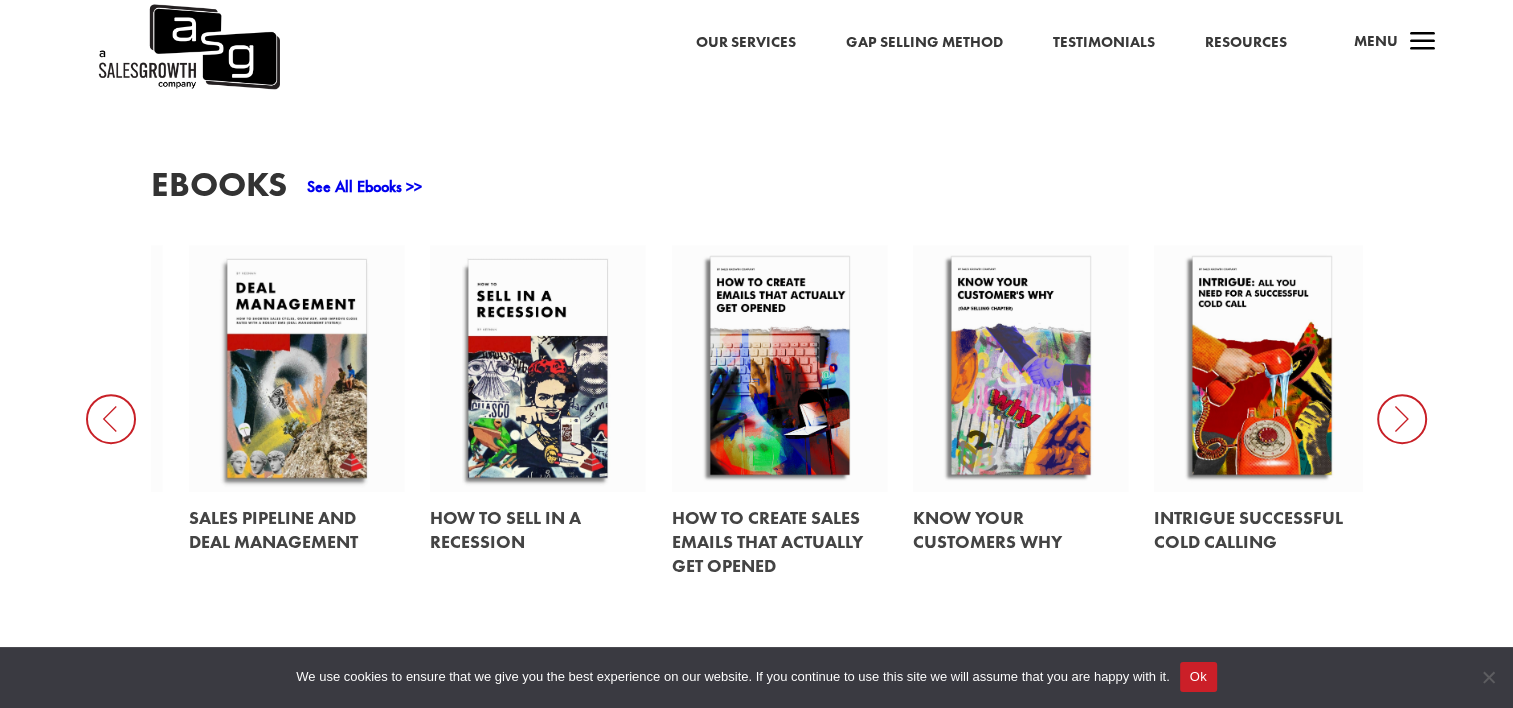 click at bounding box center (1262, 368) 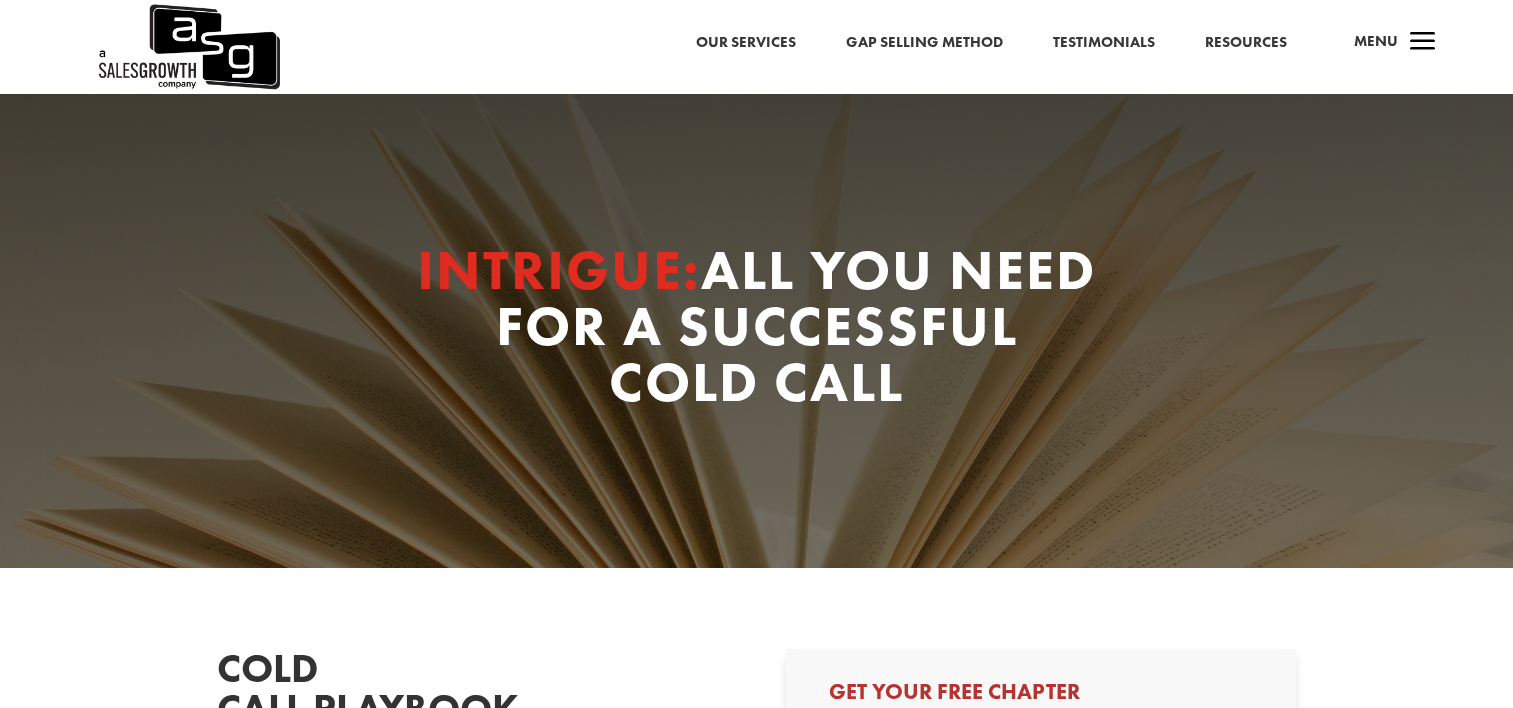 scroll, scrollTop: 0, scrollLeft: 0, axis: both 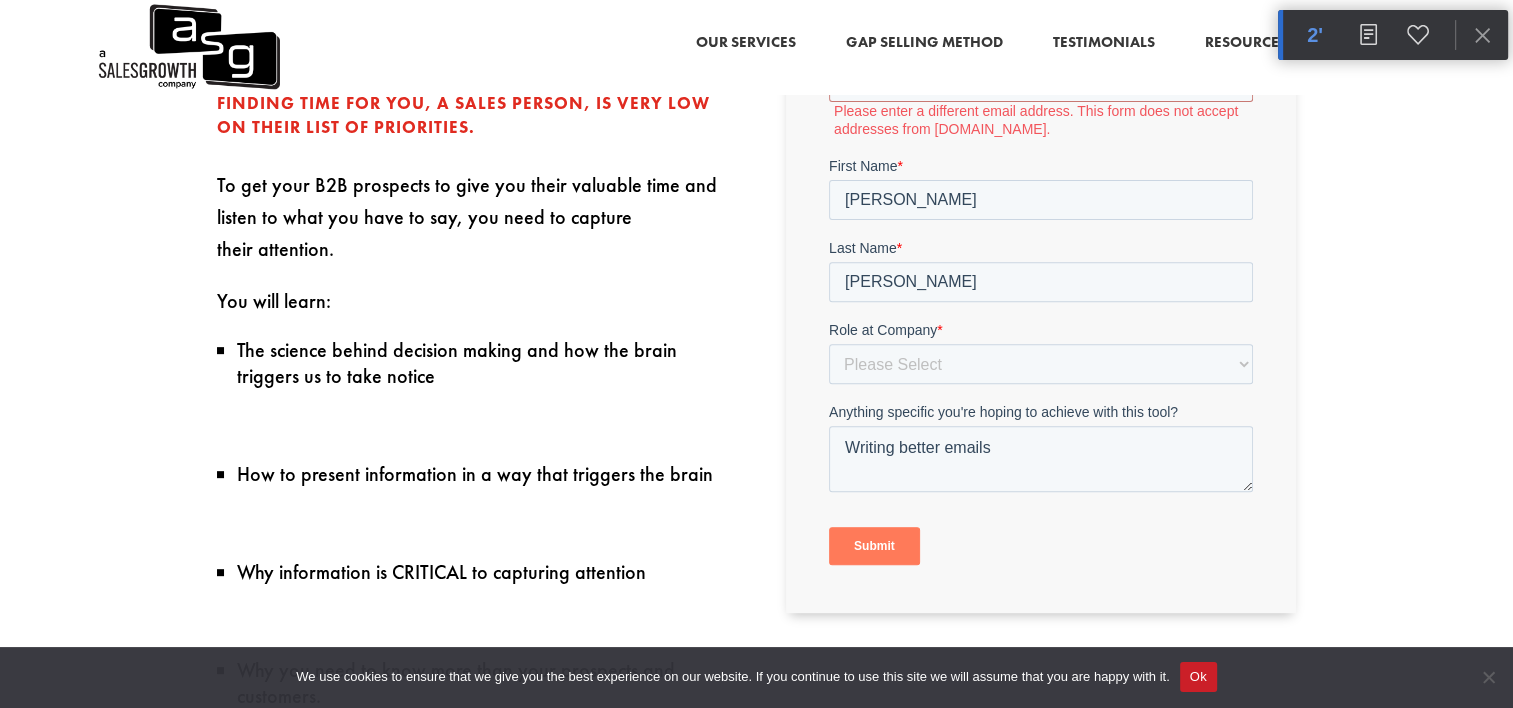 click on "Role at Company * Please Select C-Level (CRO, CSO, etc) Senior Leadership (VP of Sales, VP of Enablement, etc) Director/Manager (Sales Director, Regional Sales Manager, etc) Individual Contributor (AE, SDR, CSM, etc) Other" at bounding box center (1041, 351) 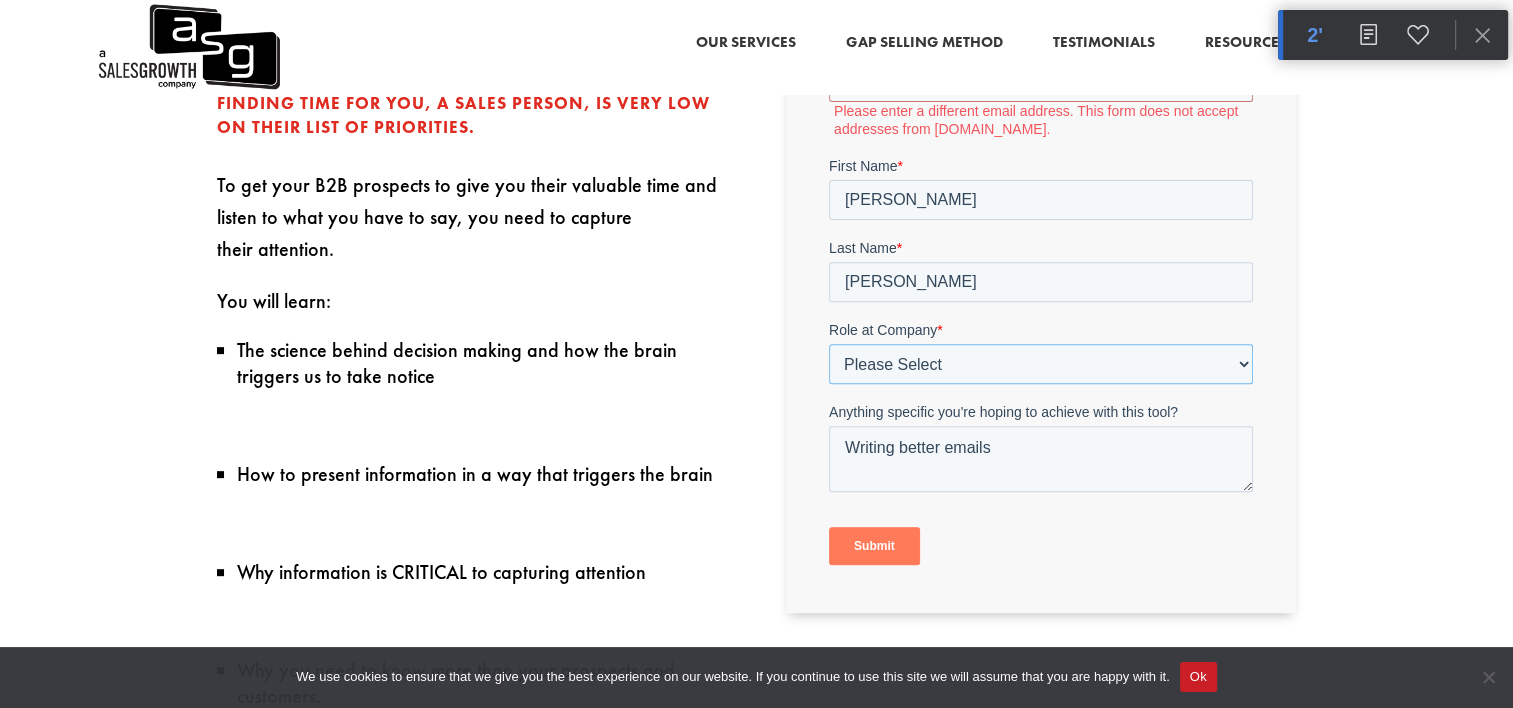 click on "Please Select C-Level (CRO, CSO, etc) Senior Leadership (VP of Sales, VP of Enablement, etc) Director/Manager (Sales Director, Regional Sales Manager, etc) Individual Contributor (AE, SDR, CSM, etc) Other" at bounding box center [1041, 363] 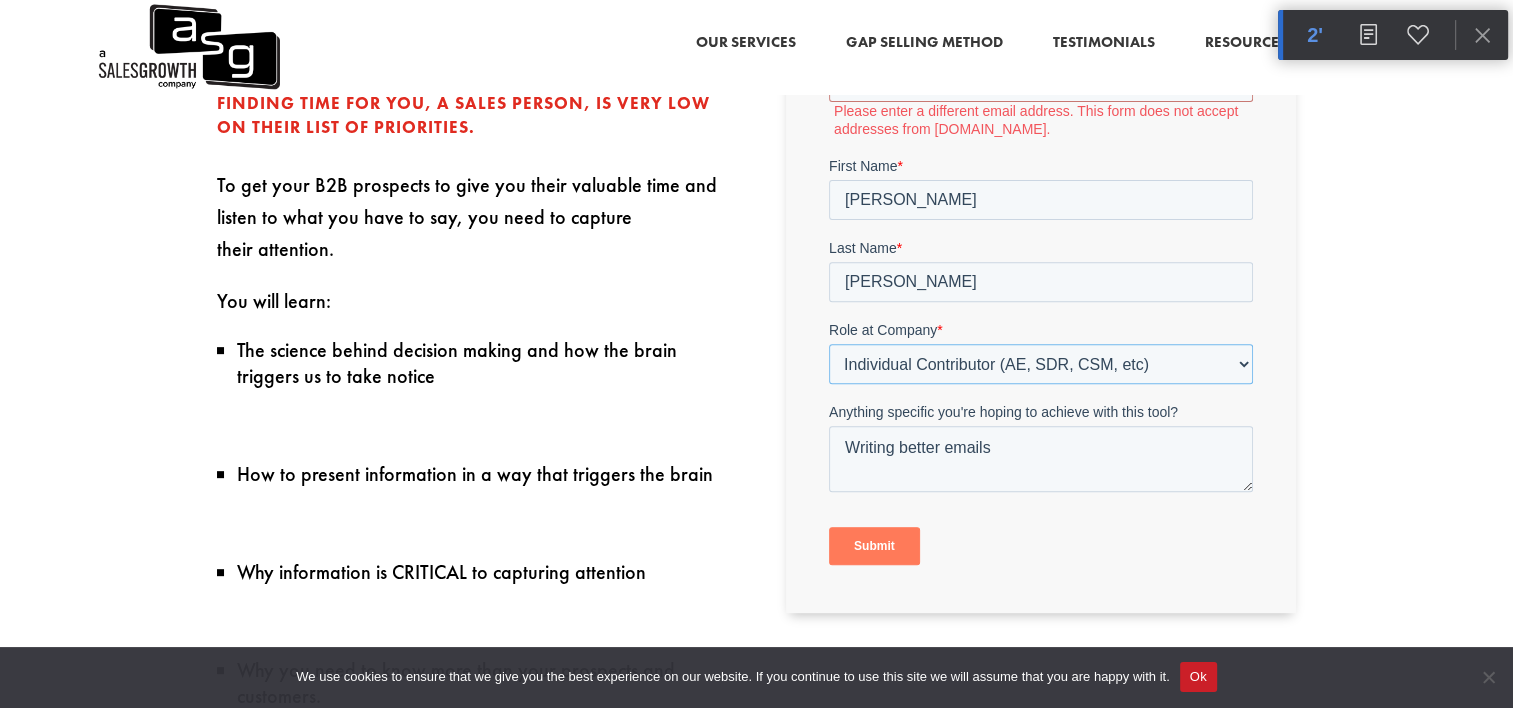 click on "Please Select C-Level (CRO, CSO, etc) Senior Leadership (VP of Sales, VP of Enablement, etc) Director/Manager (Sales Director, Regional Sales Manager, etc) Individual Contributor (AE, SDR, CSM, etc) Other" at bounding box center [1041, 363] 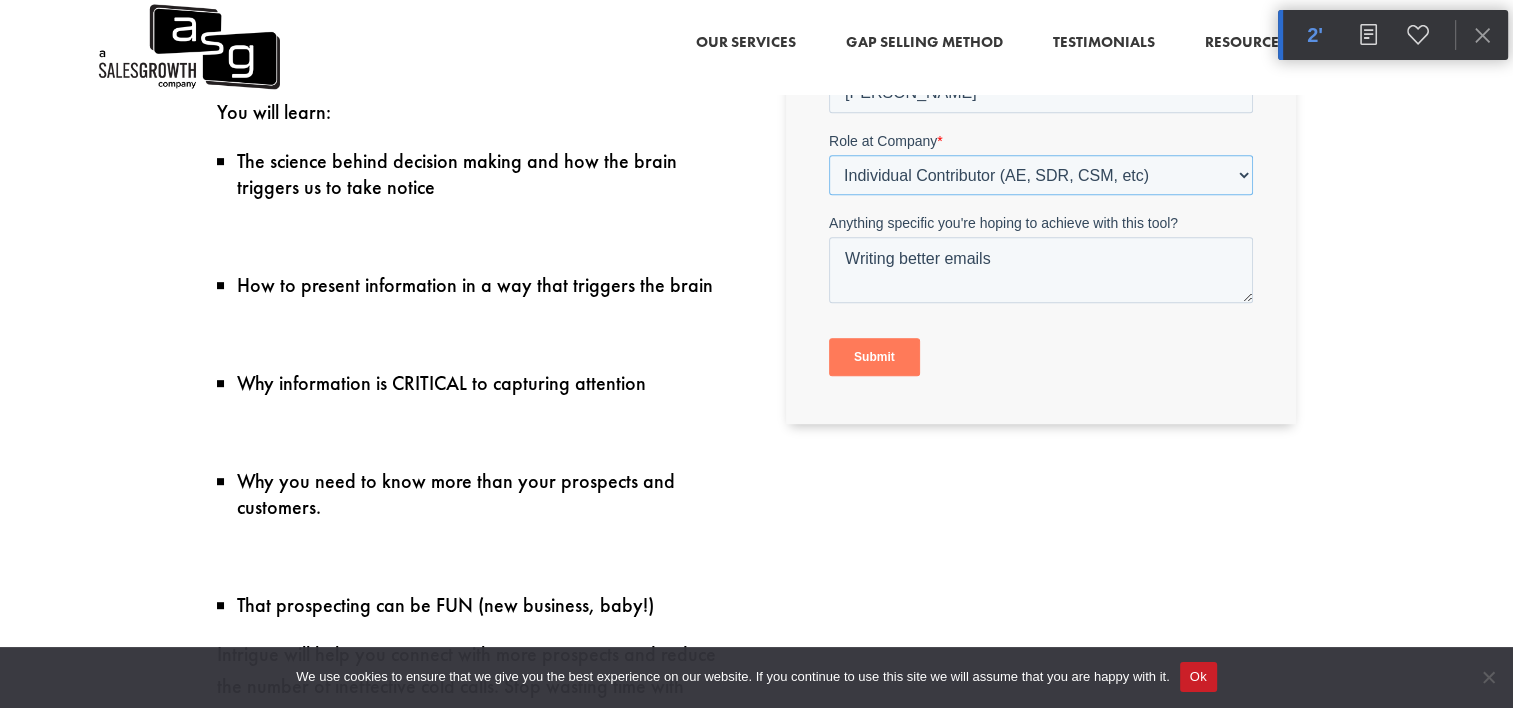 scroll, scrollTop: 900, scrollLeft: 0, axis: vertical 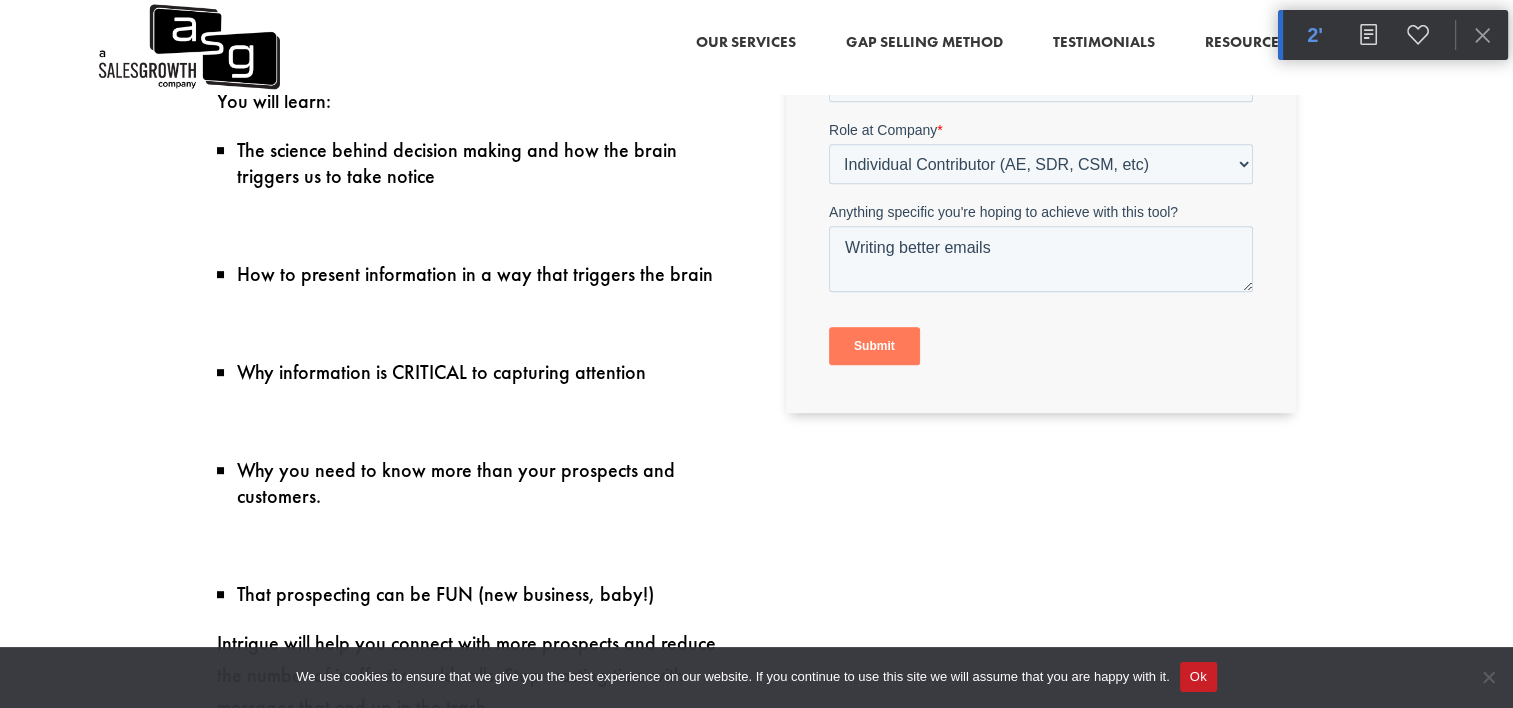 click on "Submit" at bounding box center (874, 346) 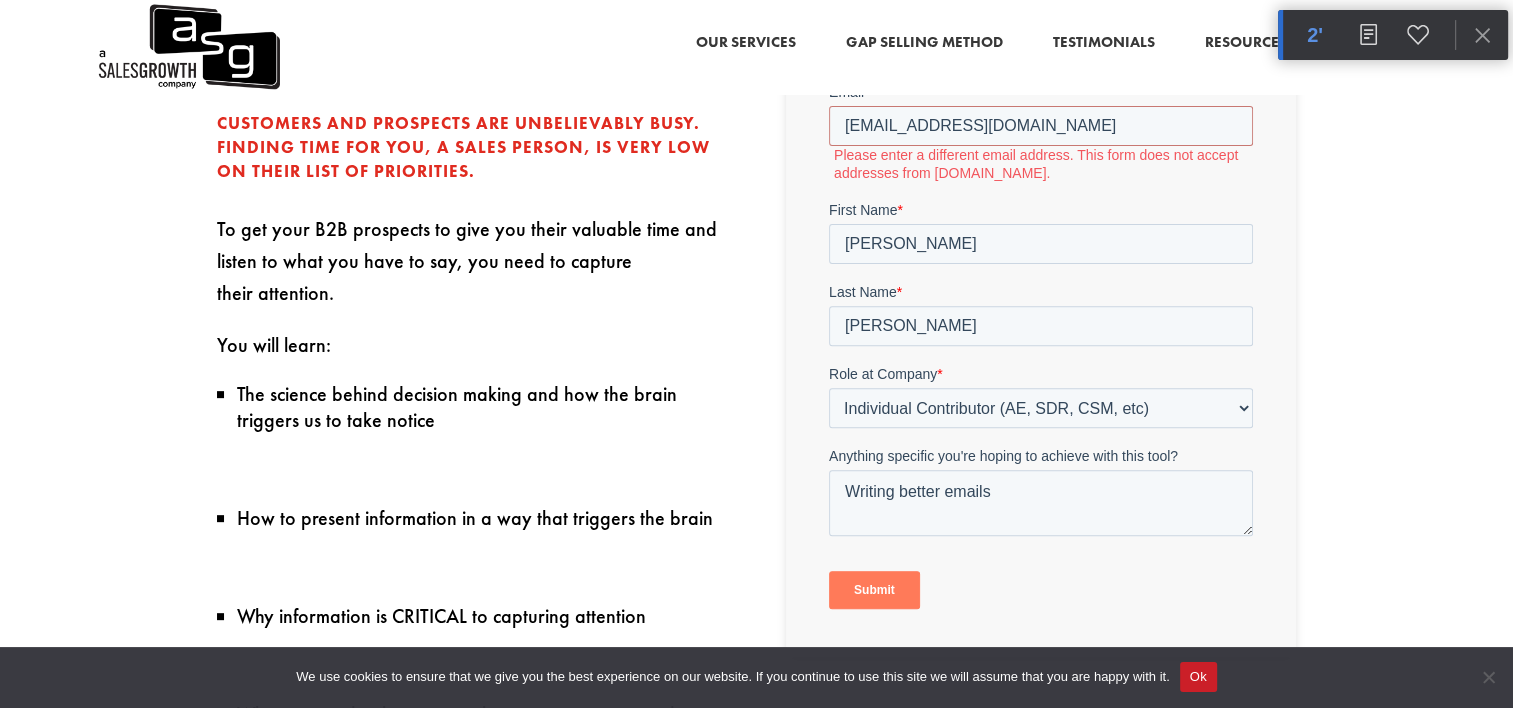 scroll, scrollTop: 500, scrollLeft: 0, axis: vertical 